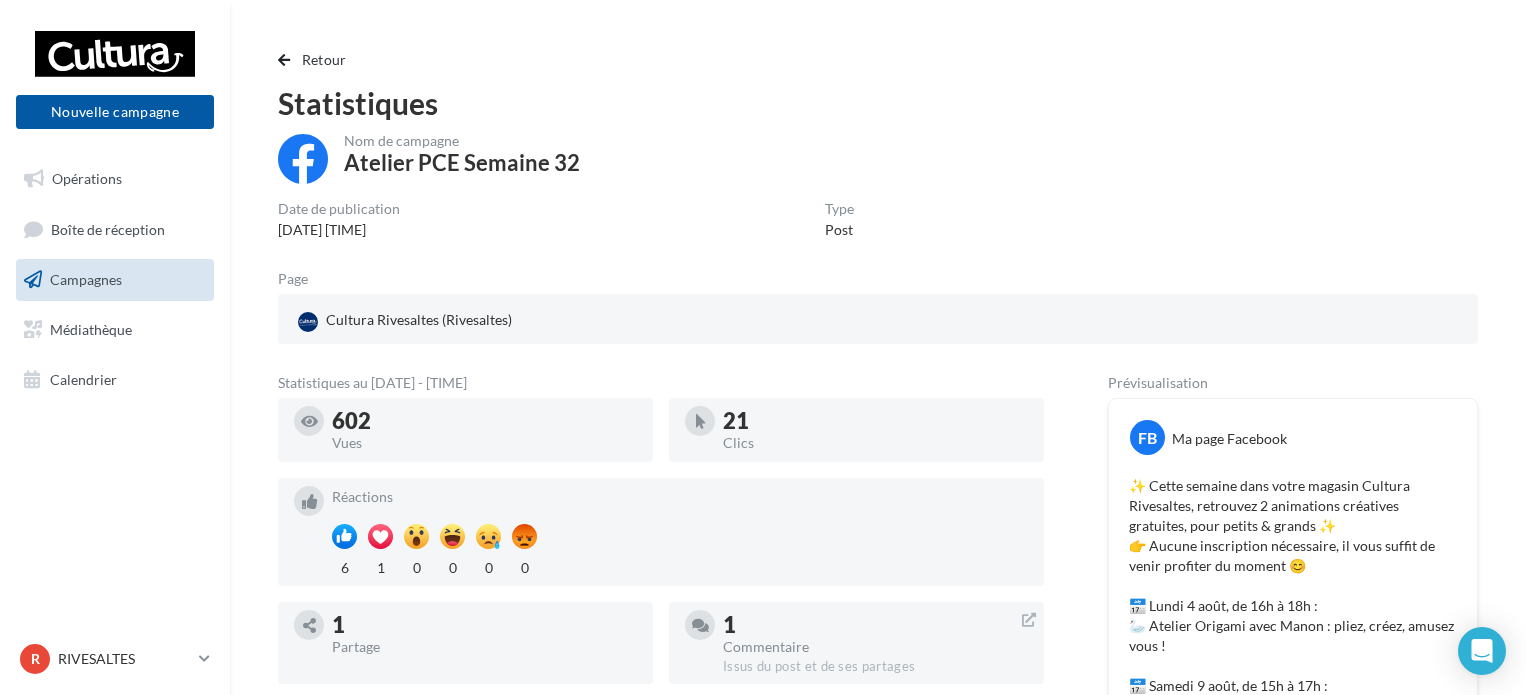 scroll, scrollTop: 280, scrollLeft: 0, axis: vertical 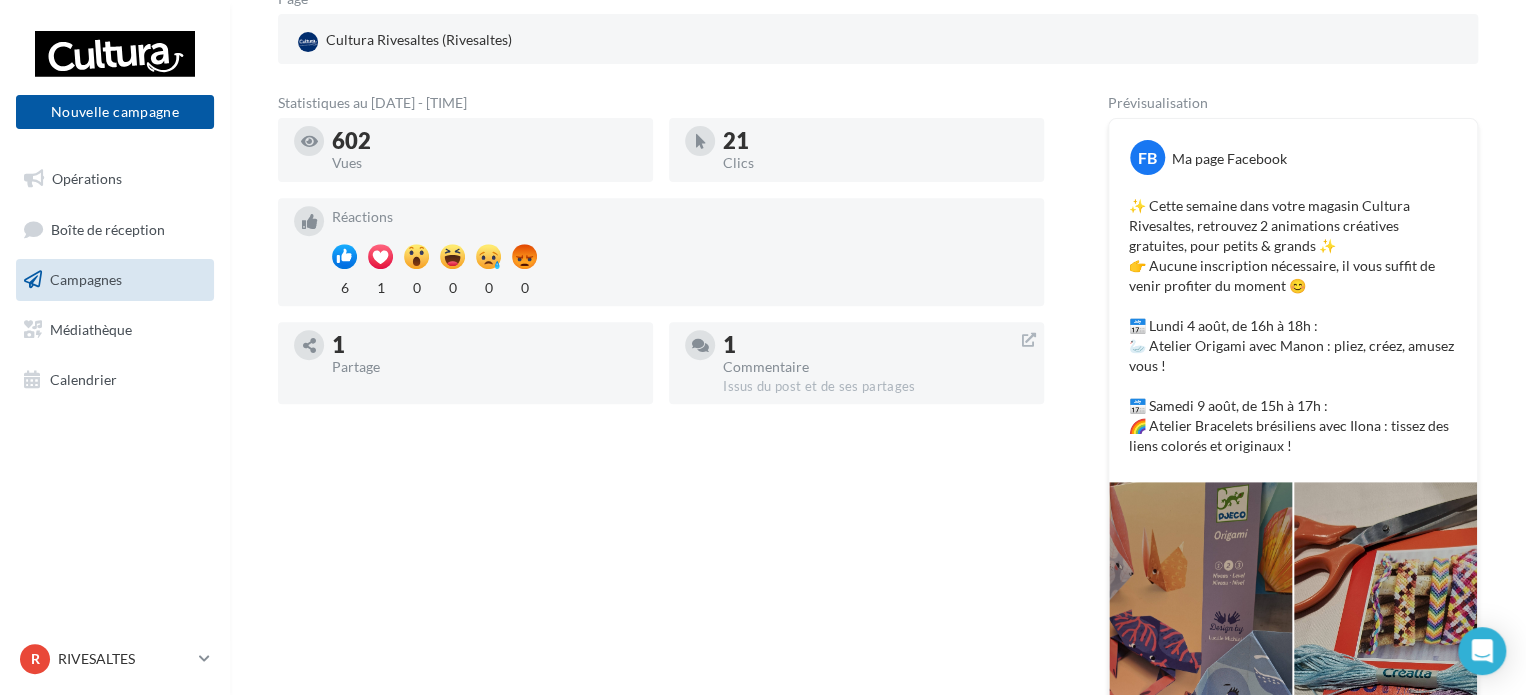 click on "Campagnes" at bounding box center [115, 280] 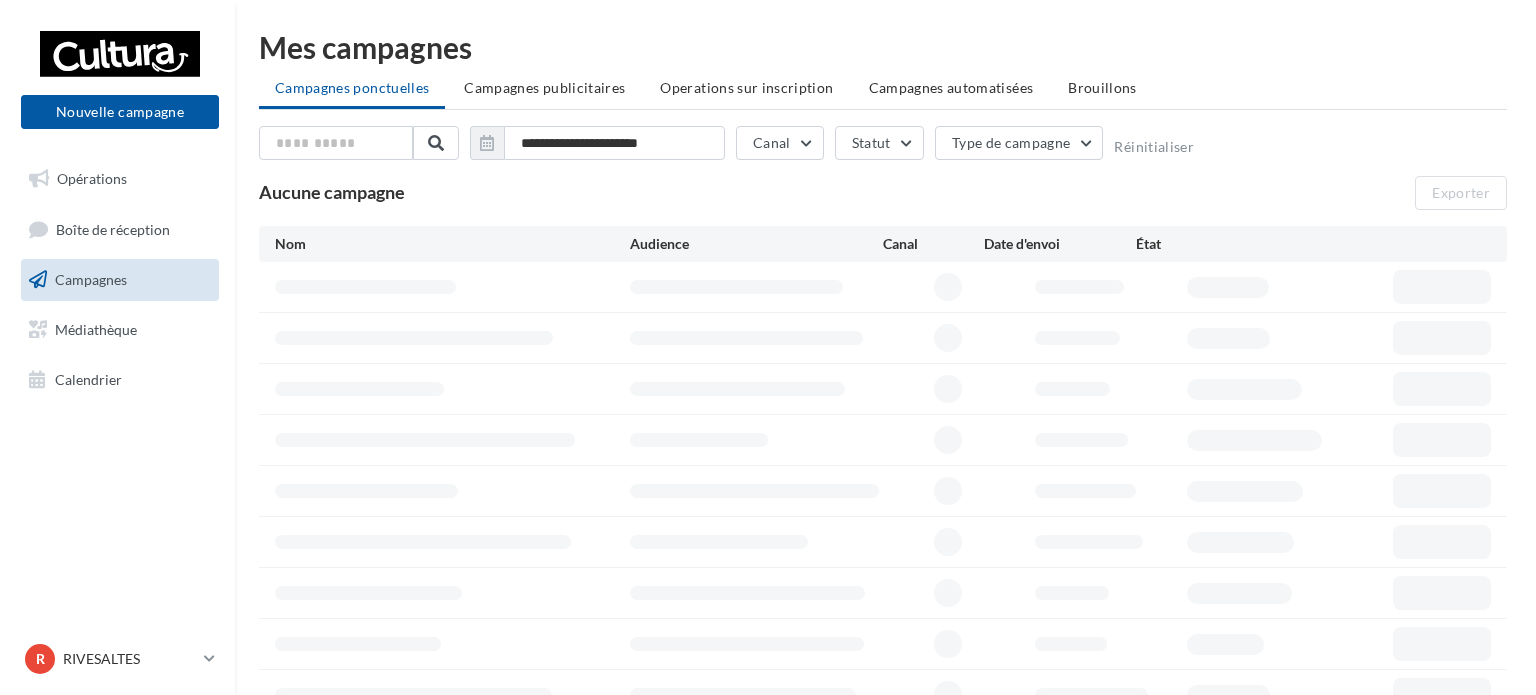 scroll, scrollTop: 0, scrollLeft: 0, axis: both 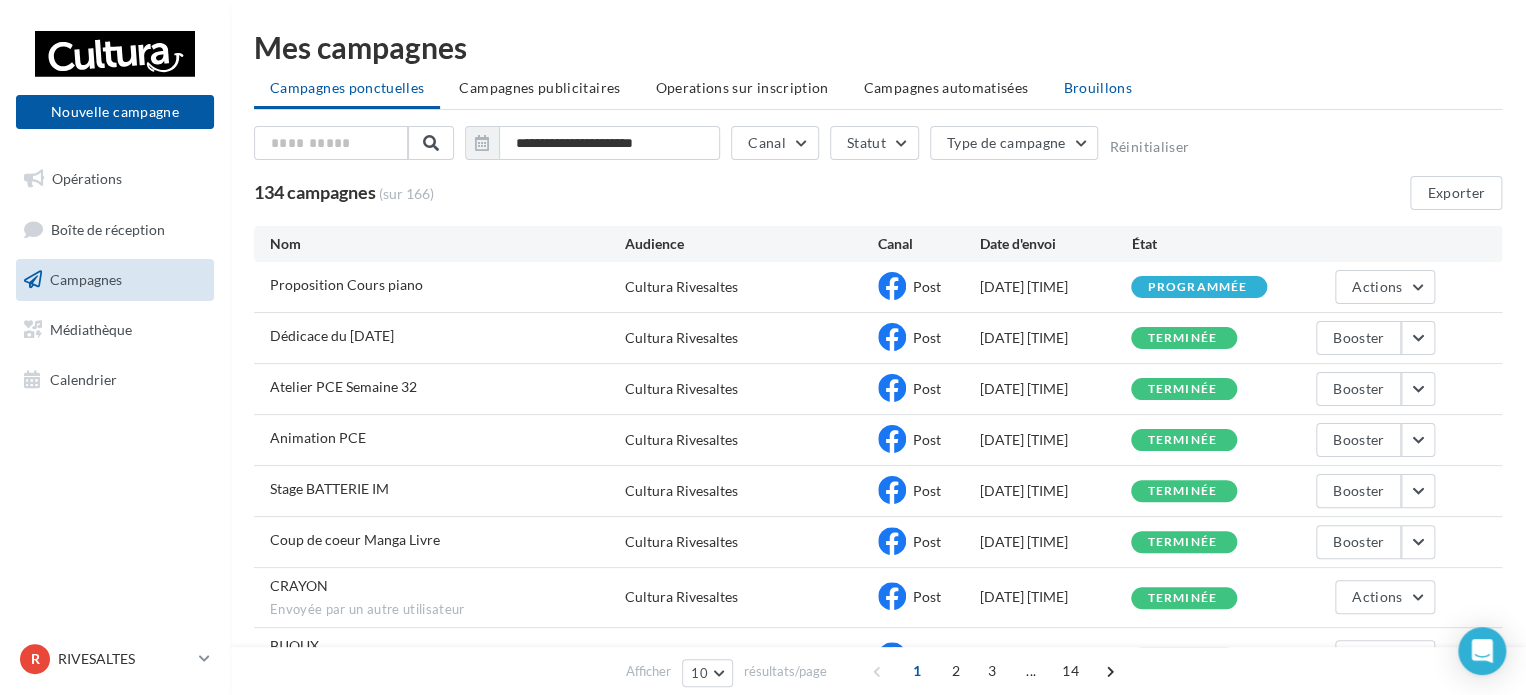click on "Brouillons" at bounding box center (1097, 87) 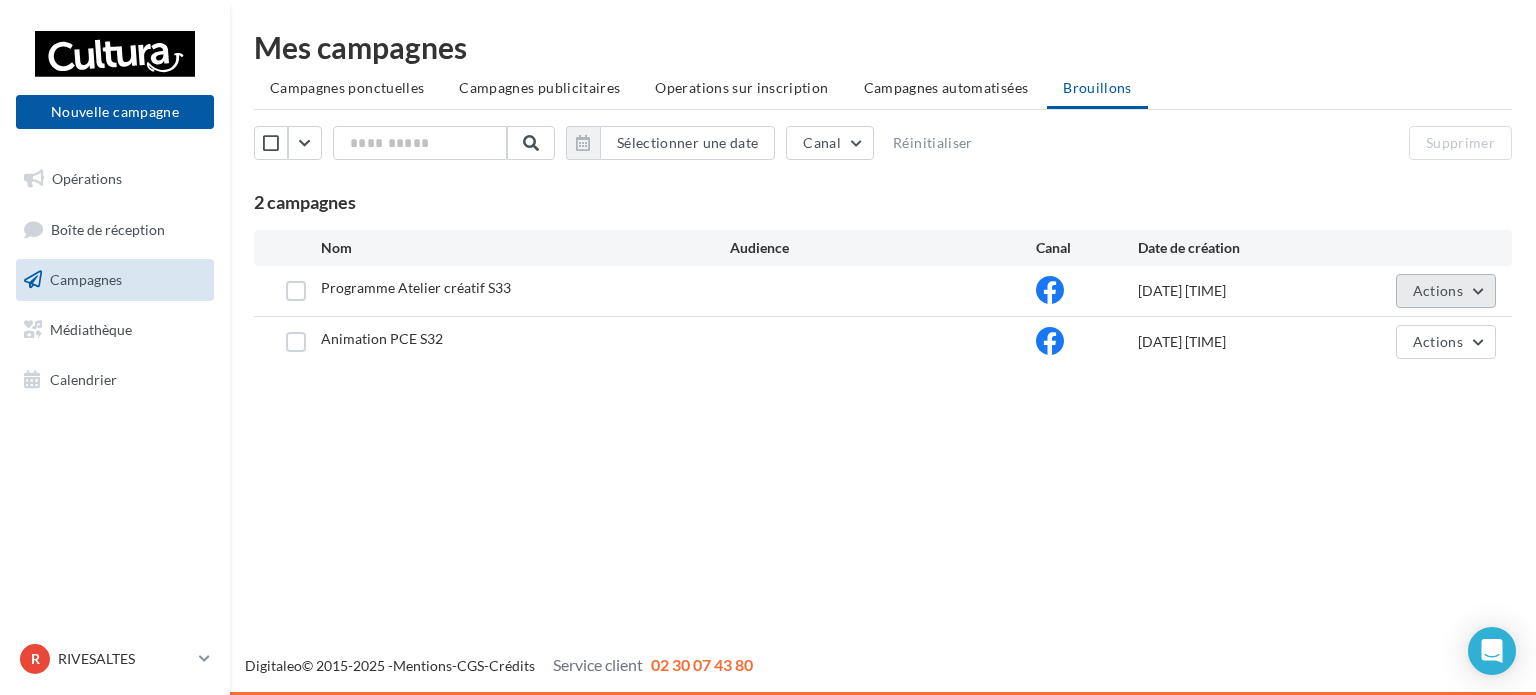 click on "Actions" at bounding box center (1446, 291) 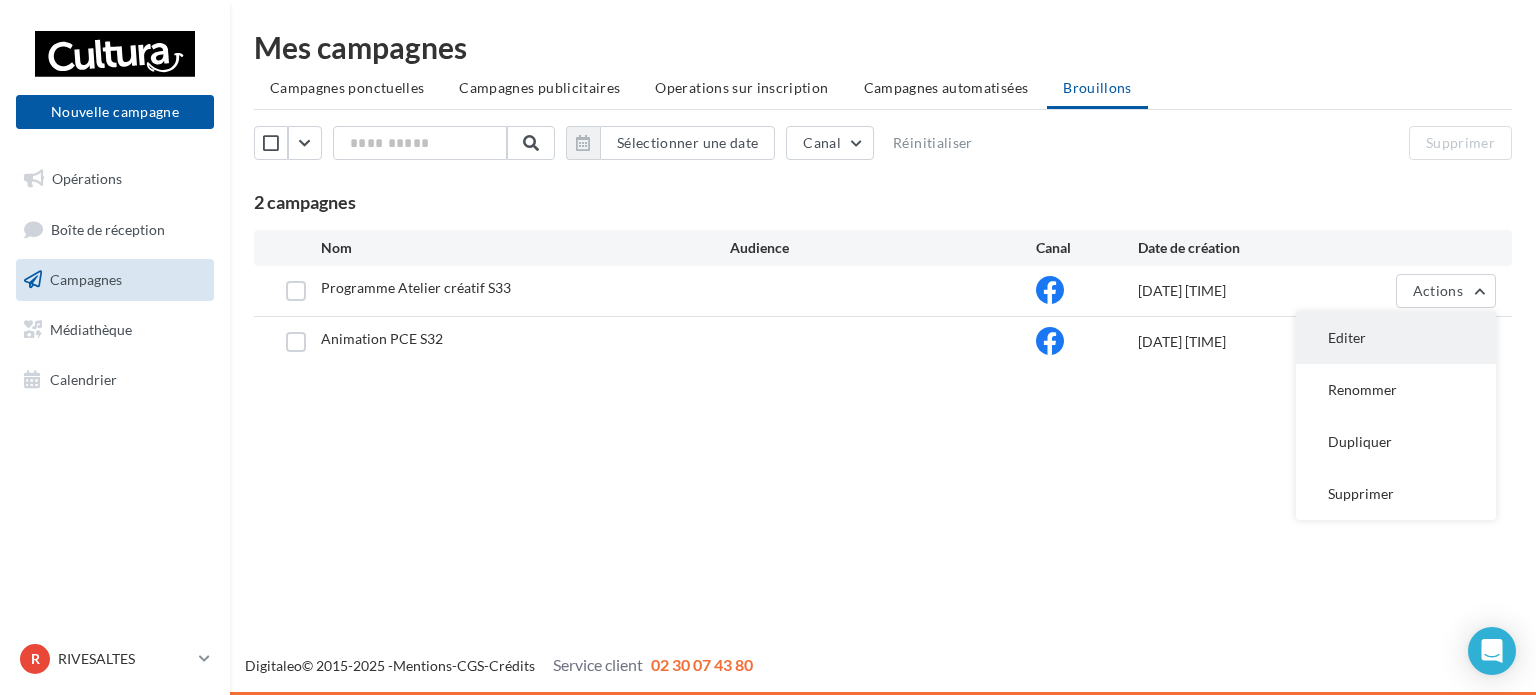 click on "Editer" at bounding box center [1396, 338] 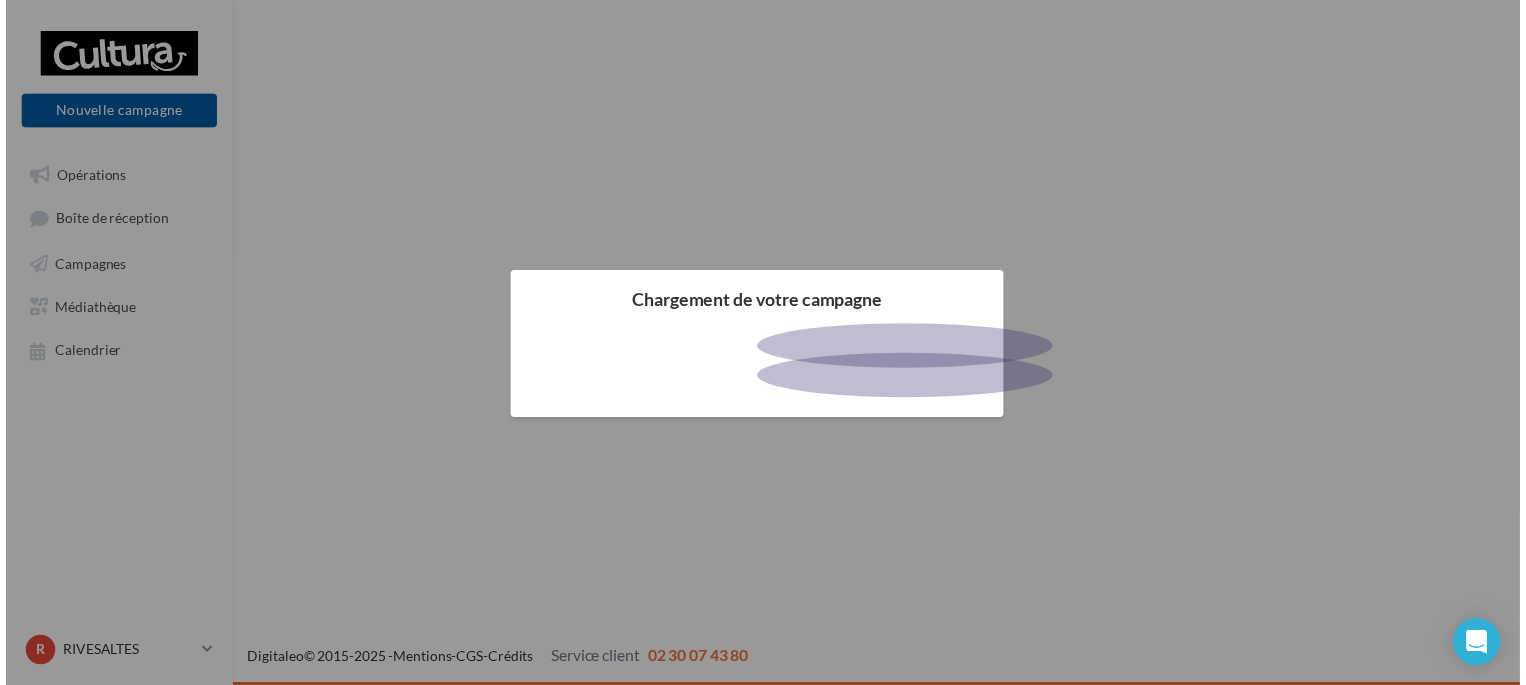 scroll, scrollTop: 0, scrollLeft: 0, axis: both 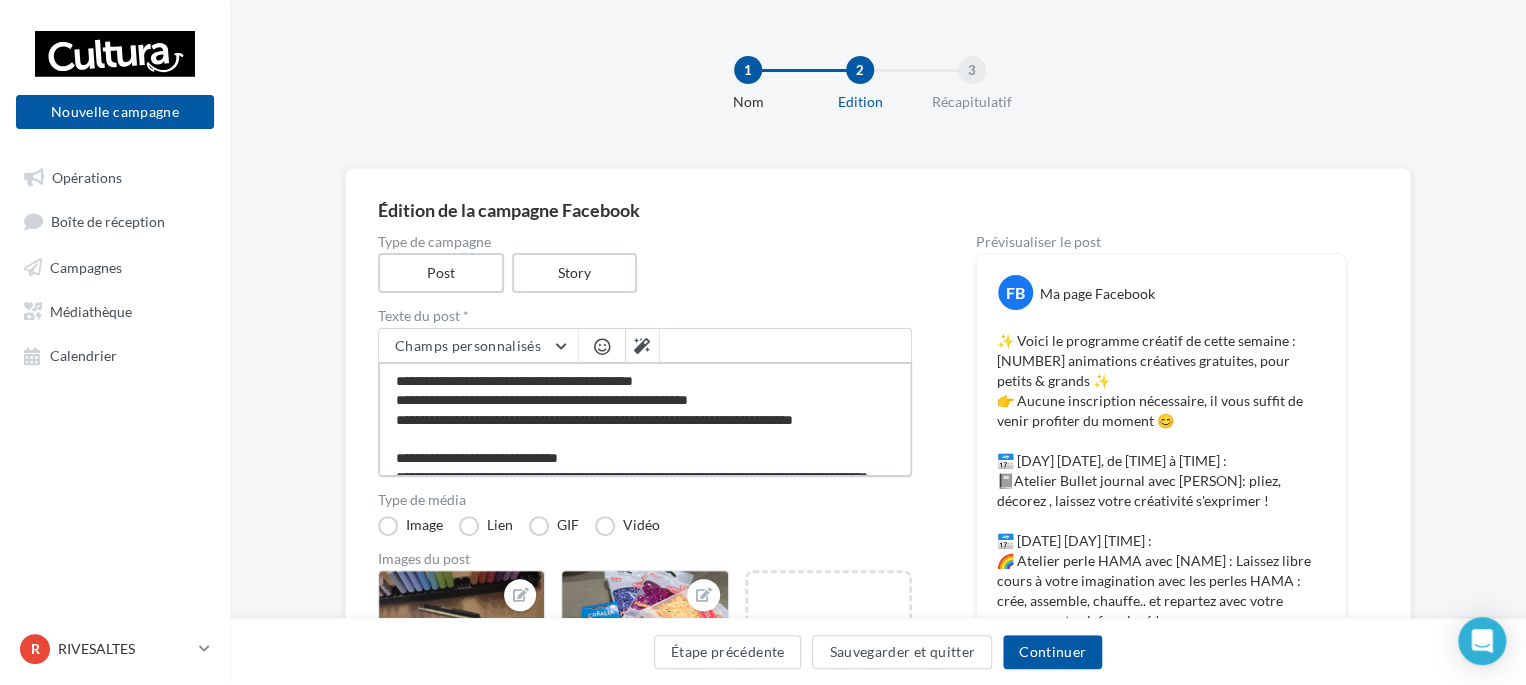 click on "**********" at bounding box center [645, 419] 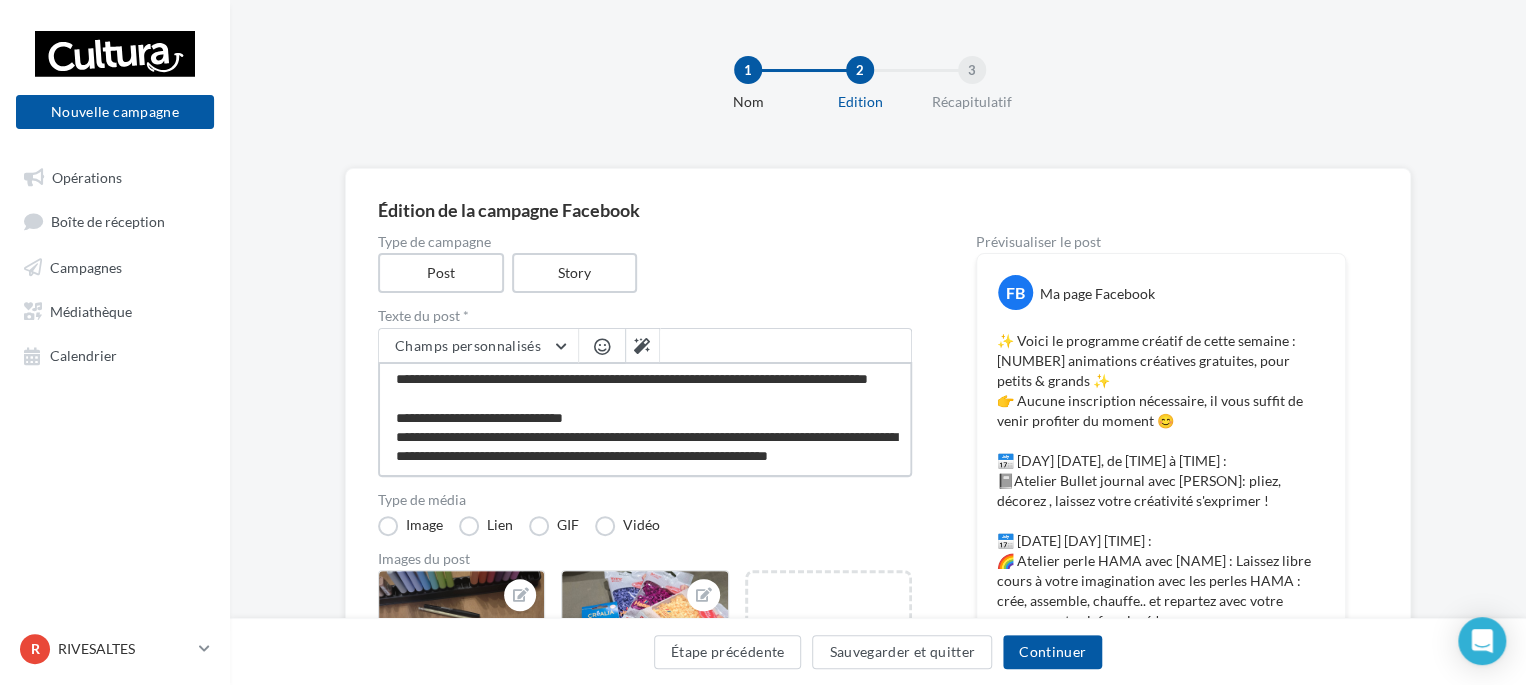 scroll, scrollTop: 125, scrollLeft: 0, axis: vertical 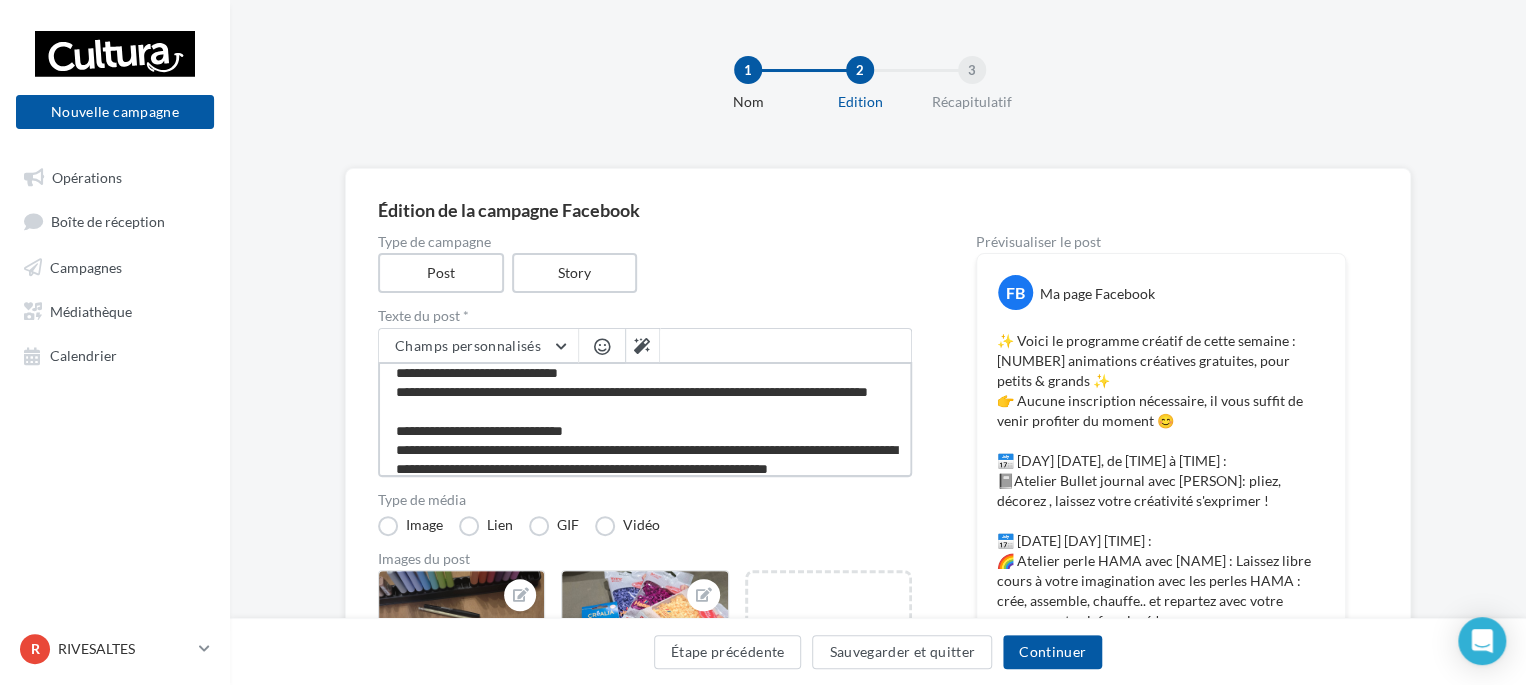 click on "**********" at bounding box center (645, 419) 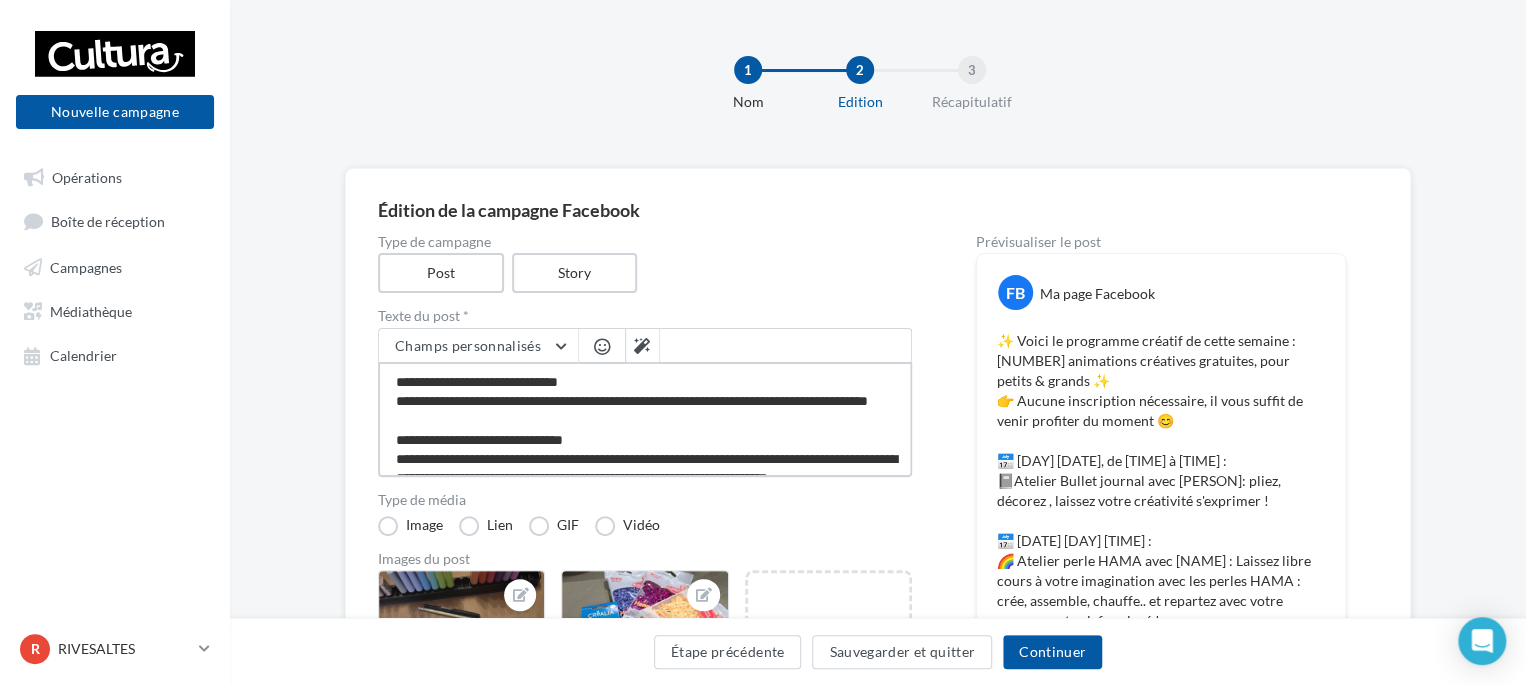 scroll, scrollTop: 68, scrollLeft: 0, axis: vertical 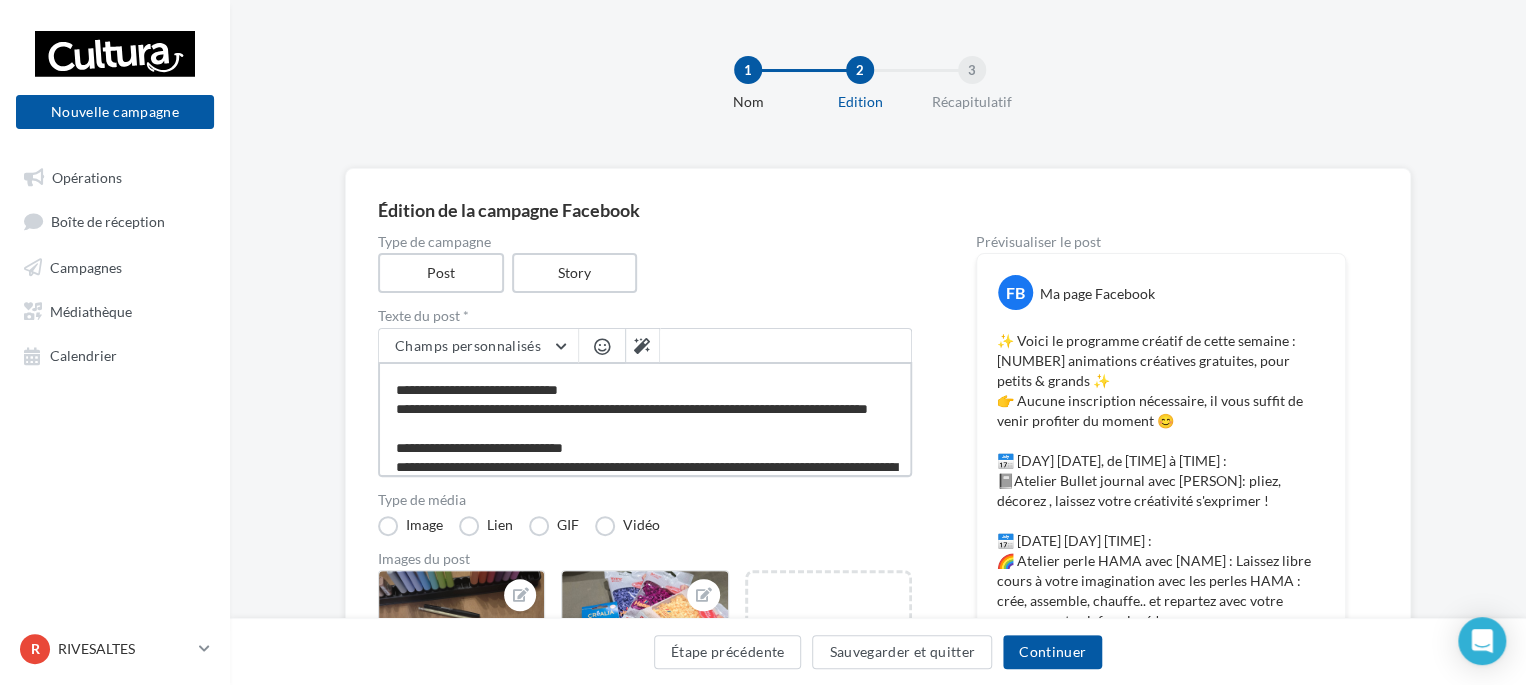 drag, startPoint x: 504, startPoint y: 371, endPoint x: 419, endPoint y: 390, distance: 87.09765 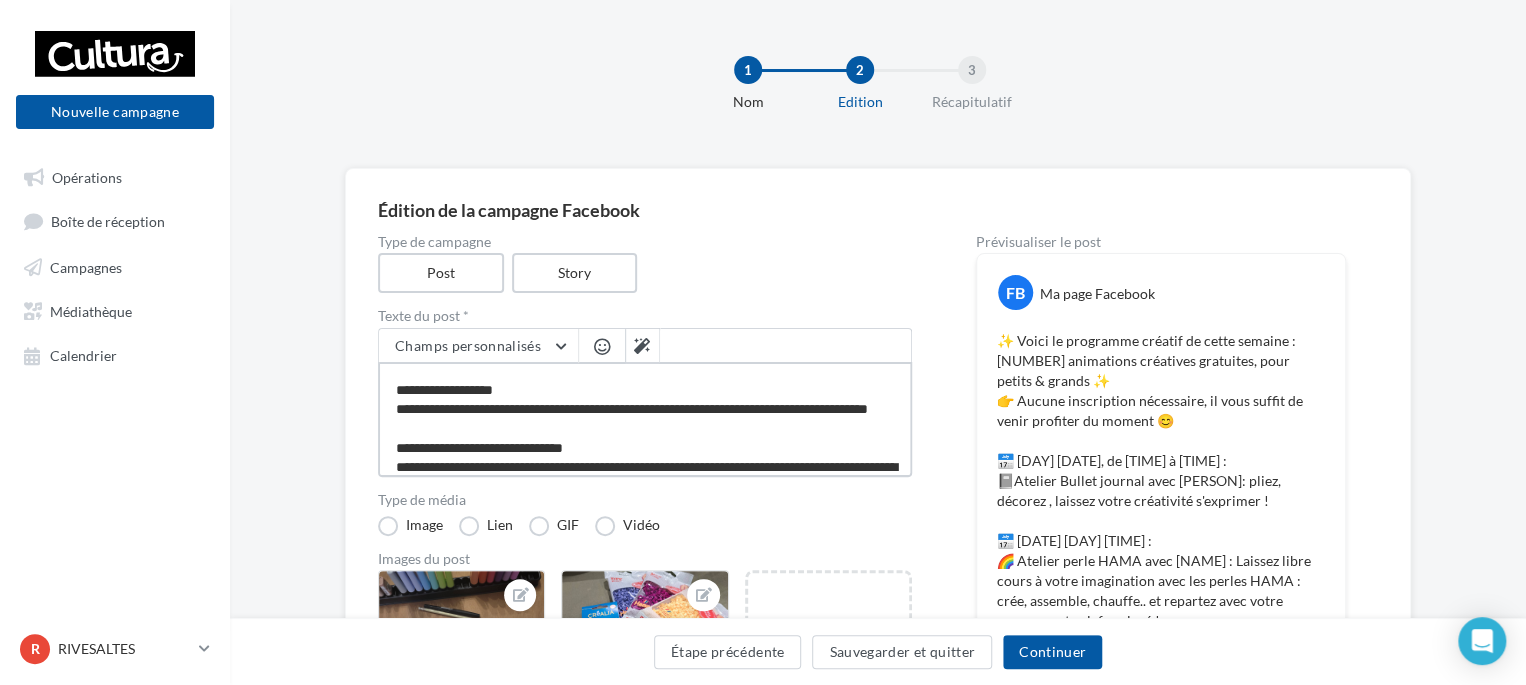 type on "**********" 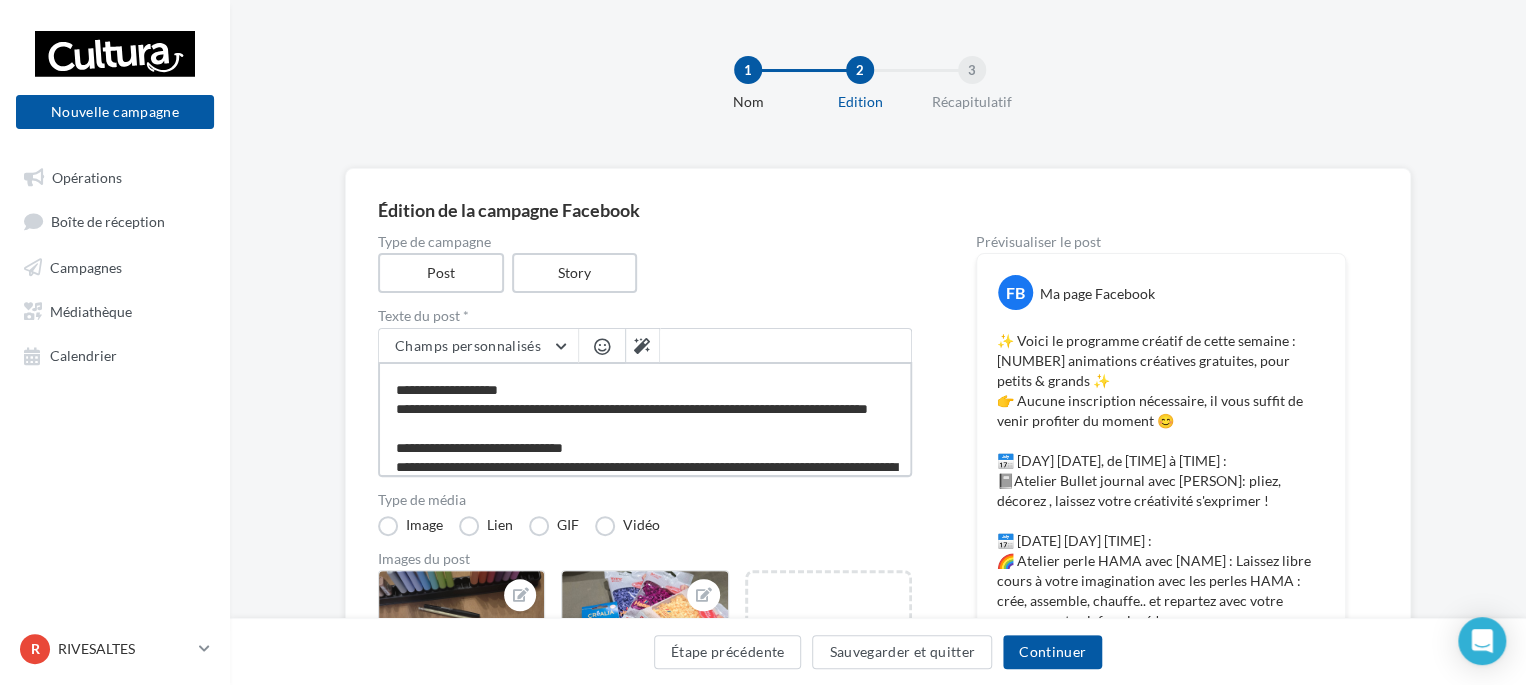 type on "**********" 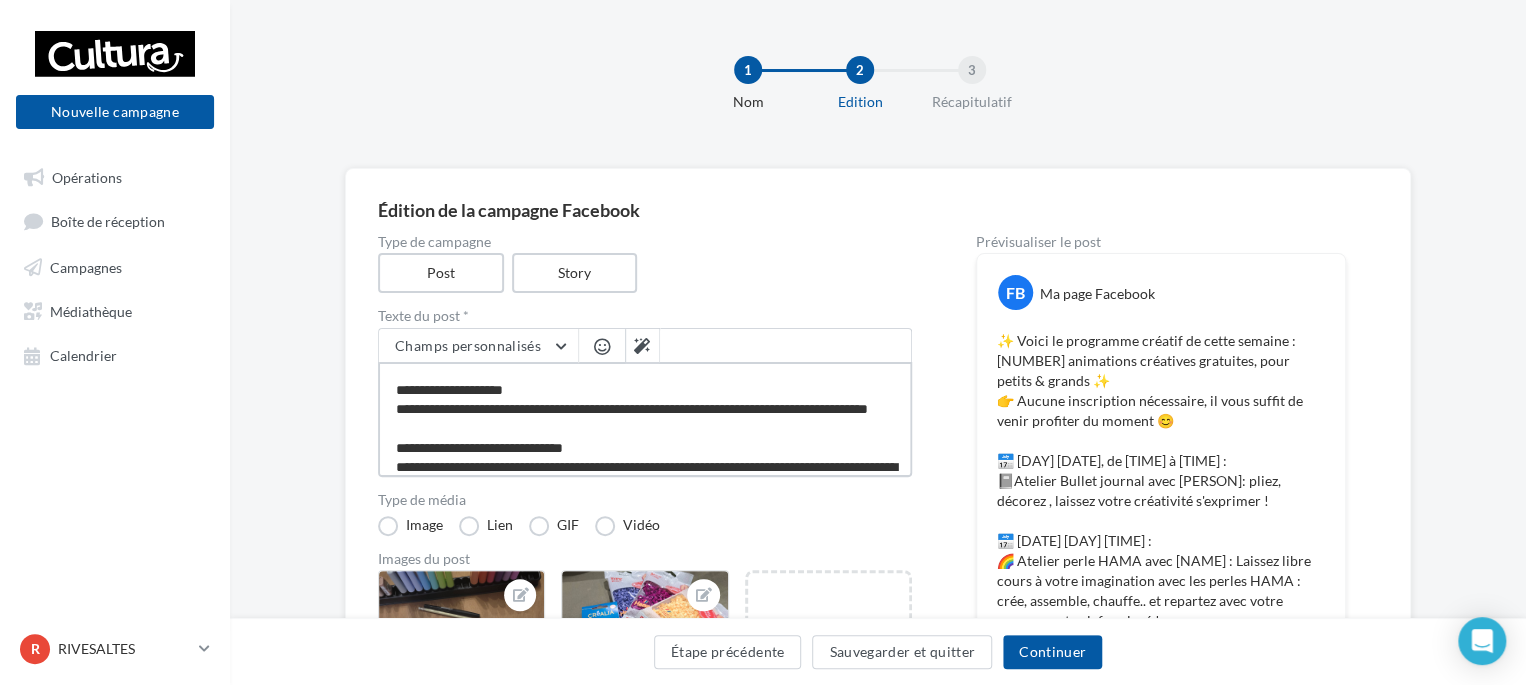 type on "**********" 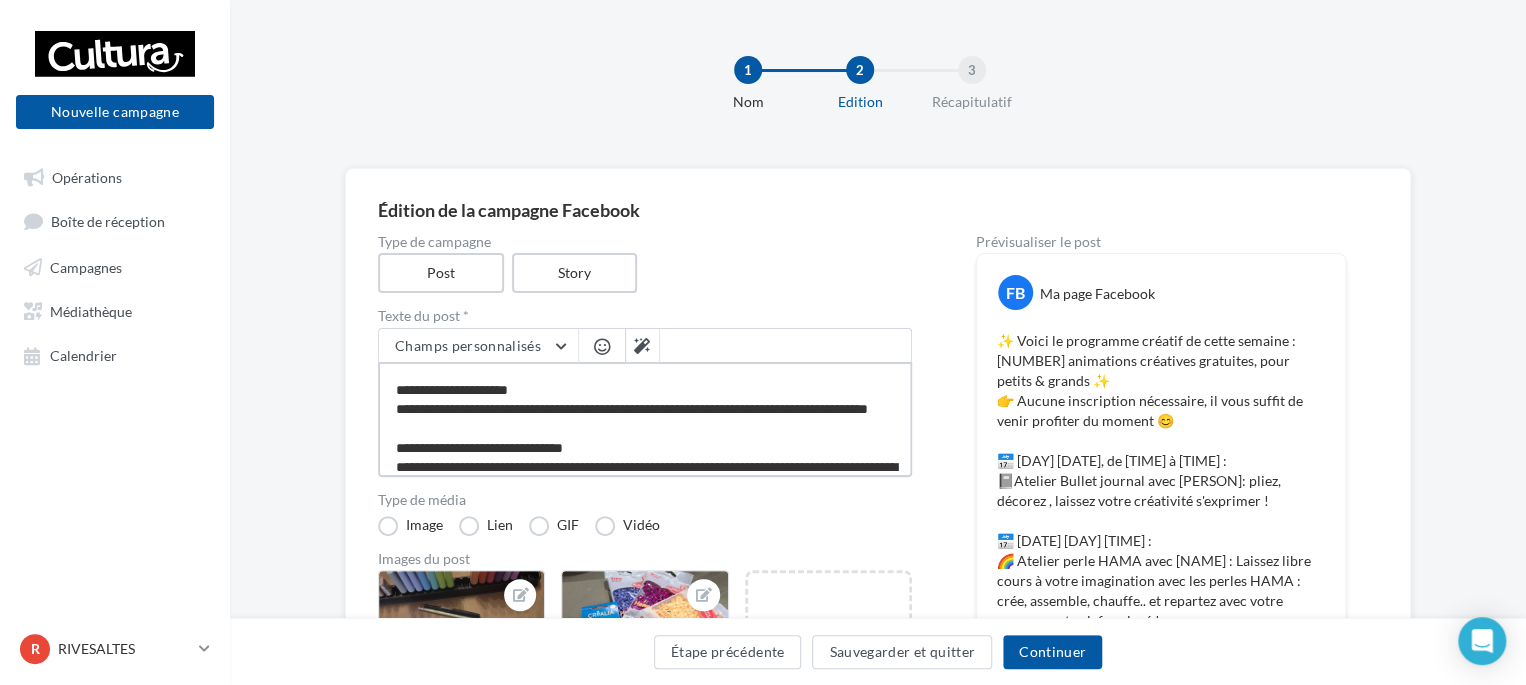type on "**********" 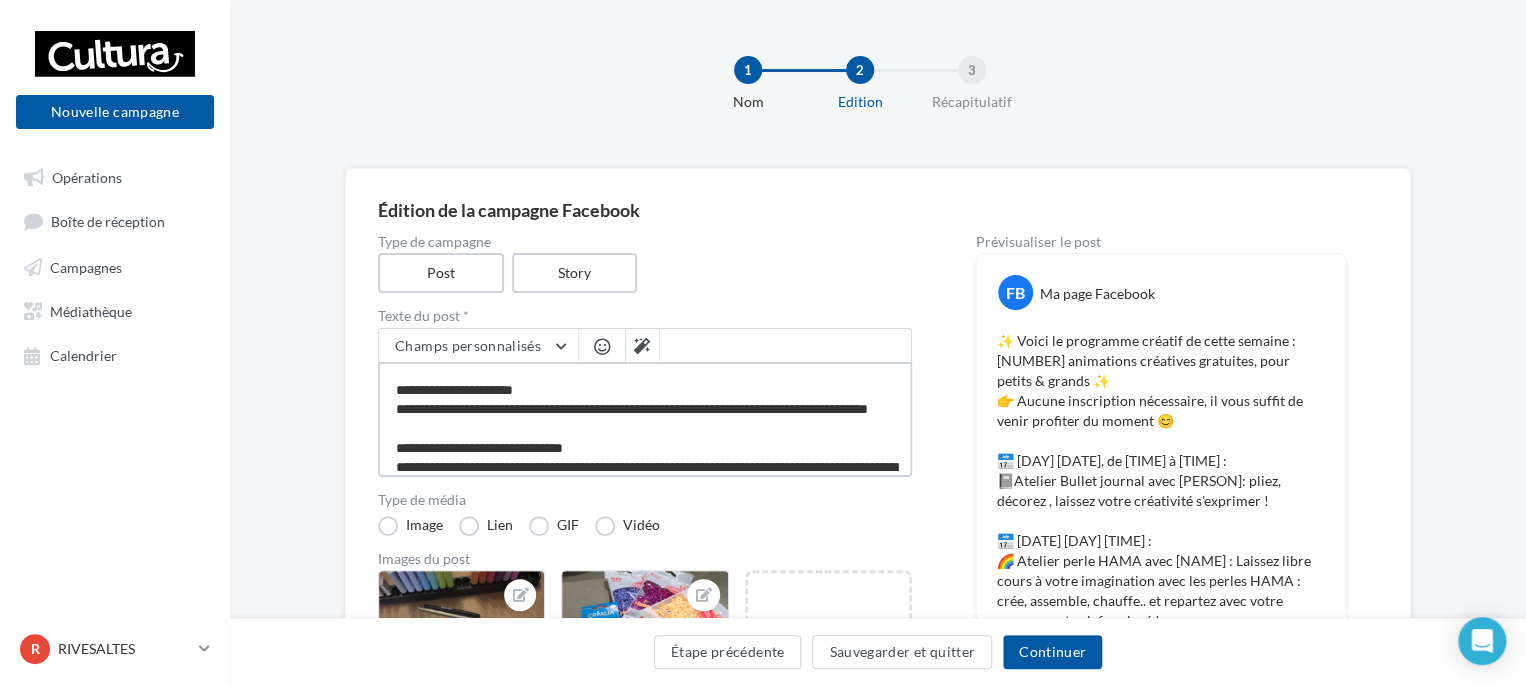 type on "**********" 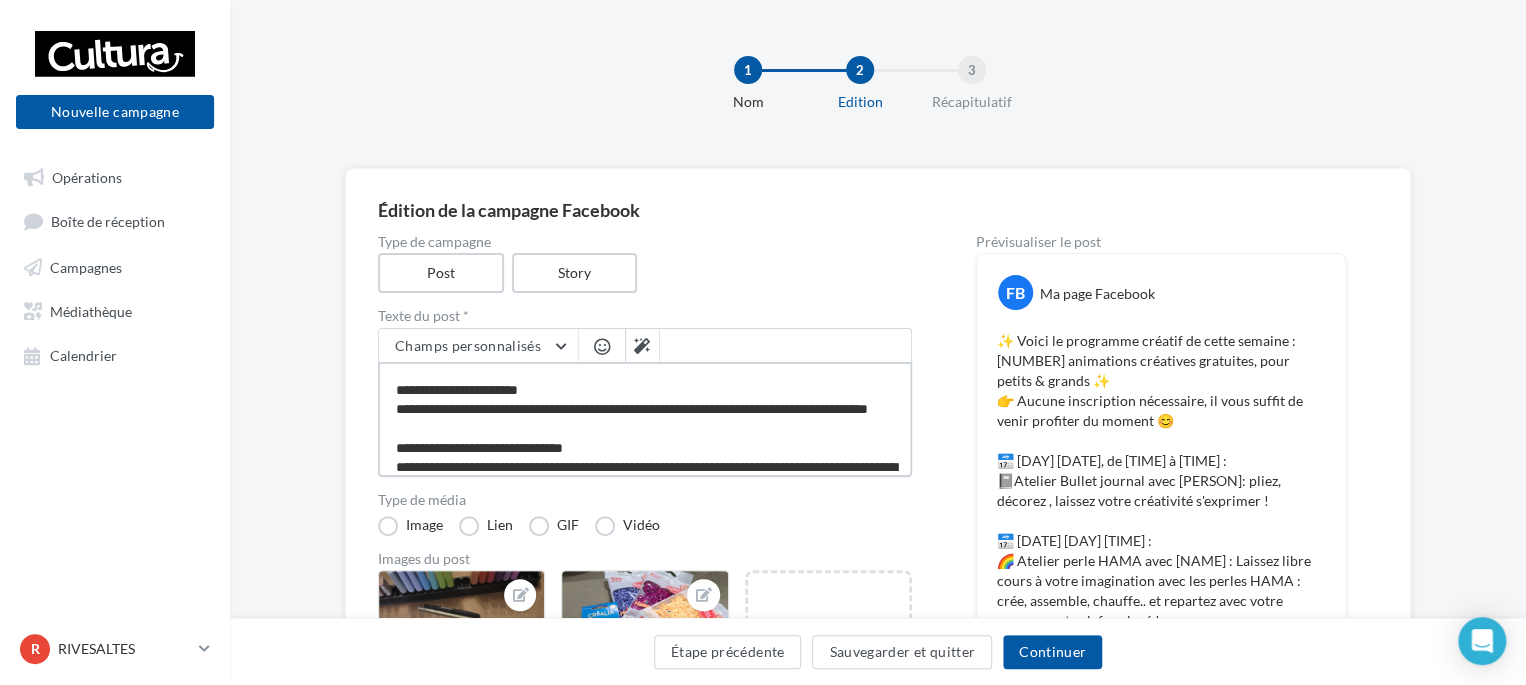 type on "**********" 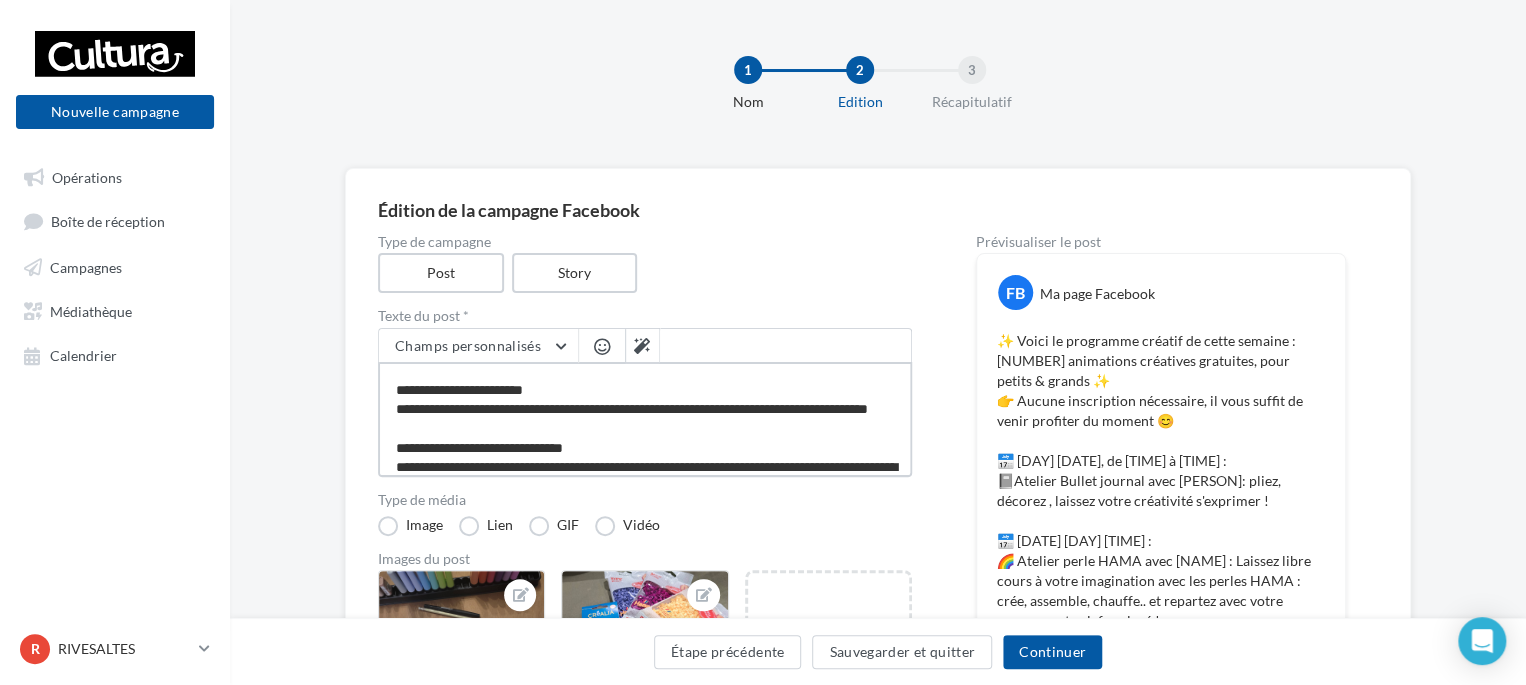 type on "**********" 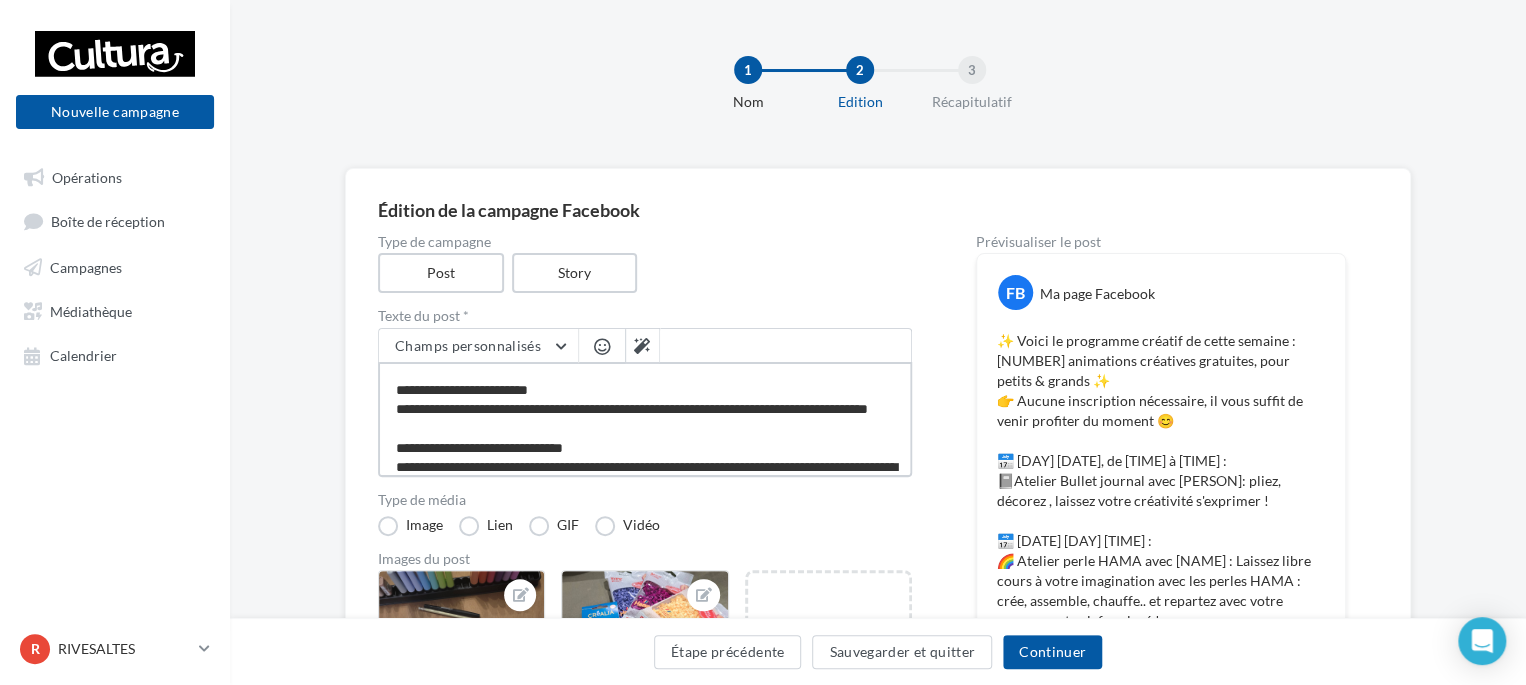 type on "**********" 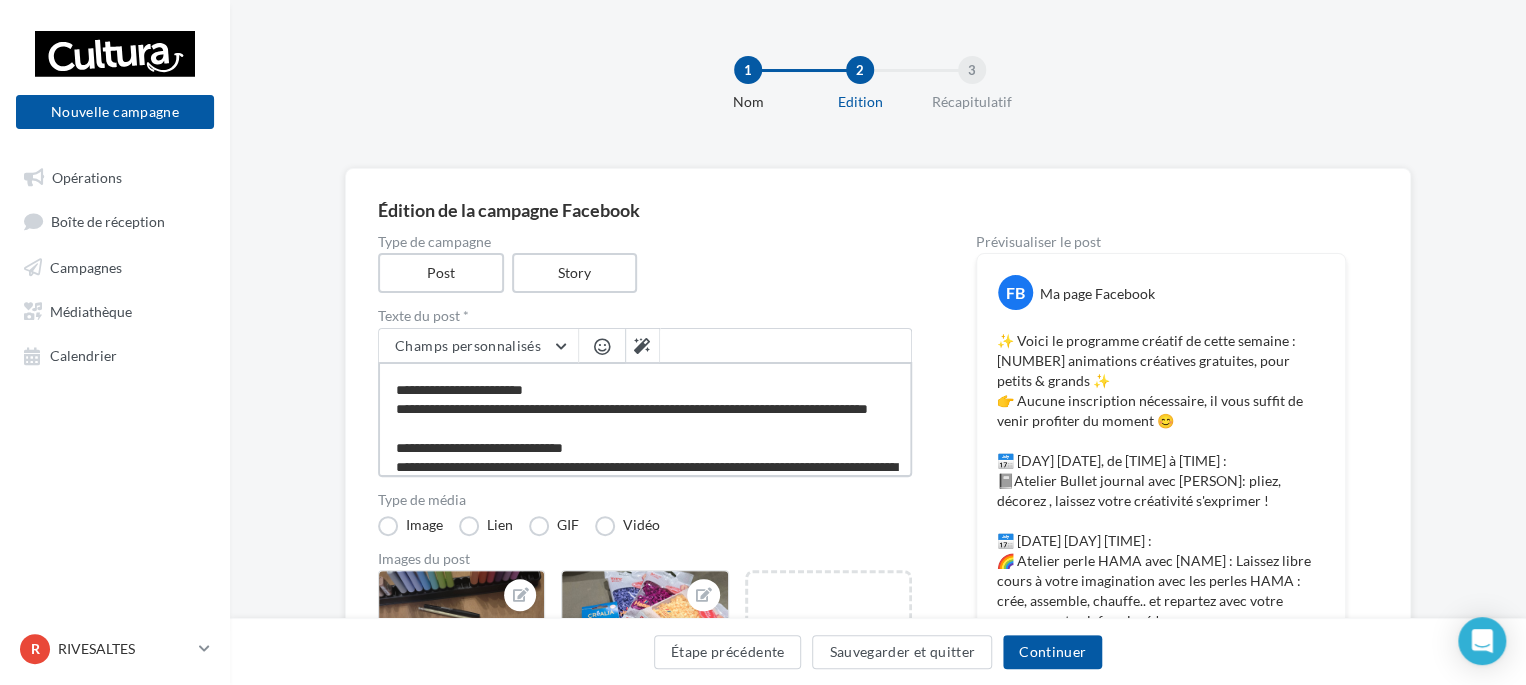 type on "**********" 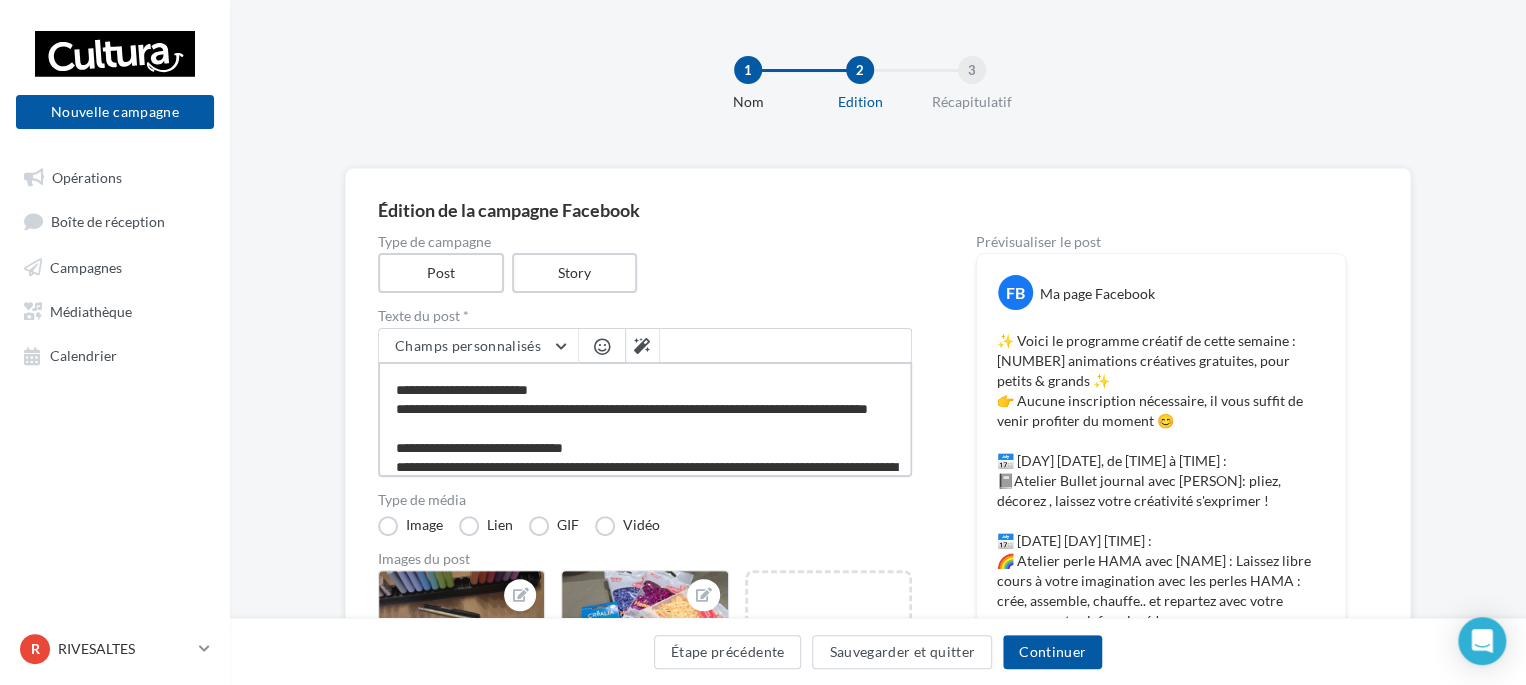 type on "**********" 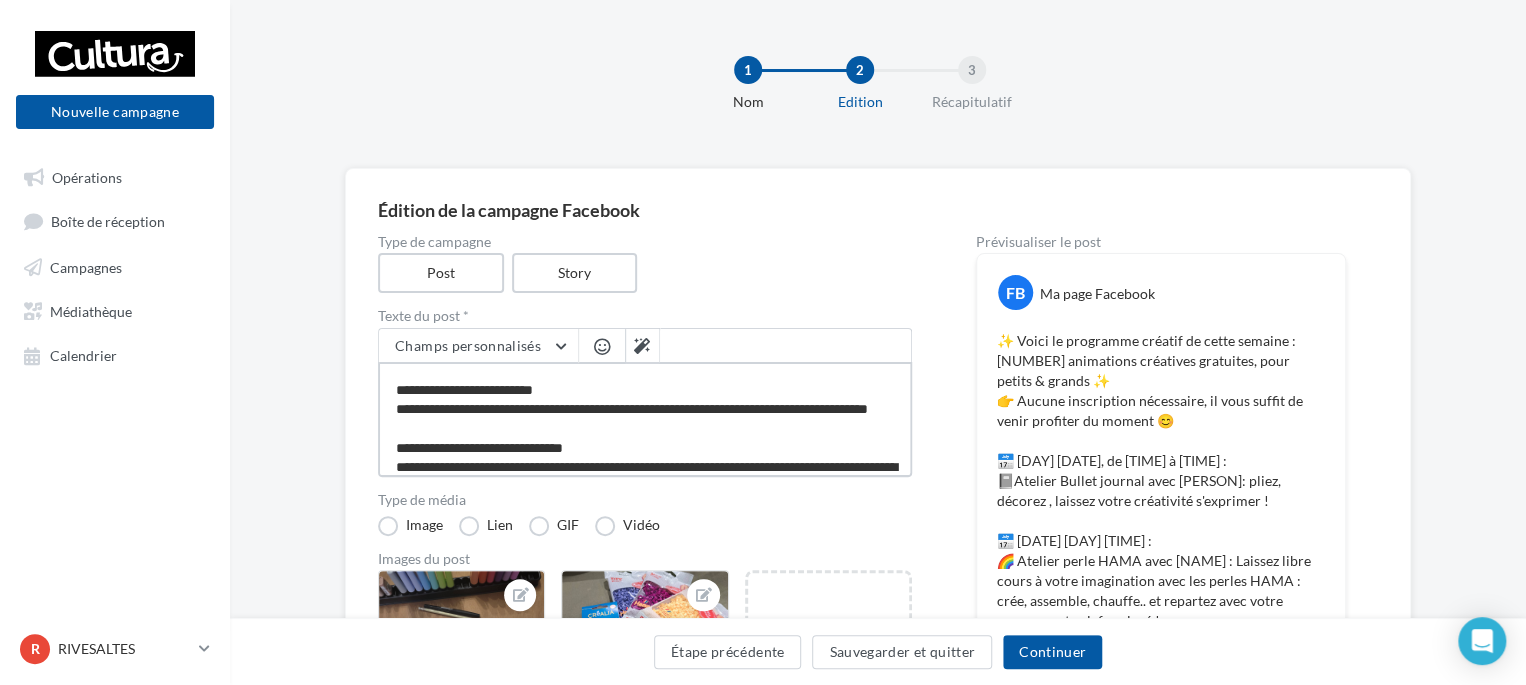 type on "**********" 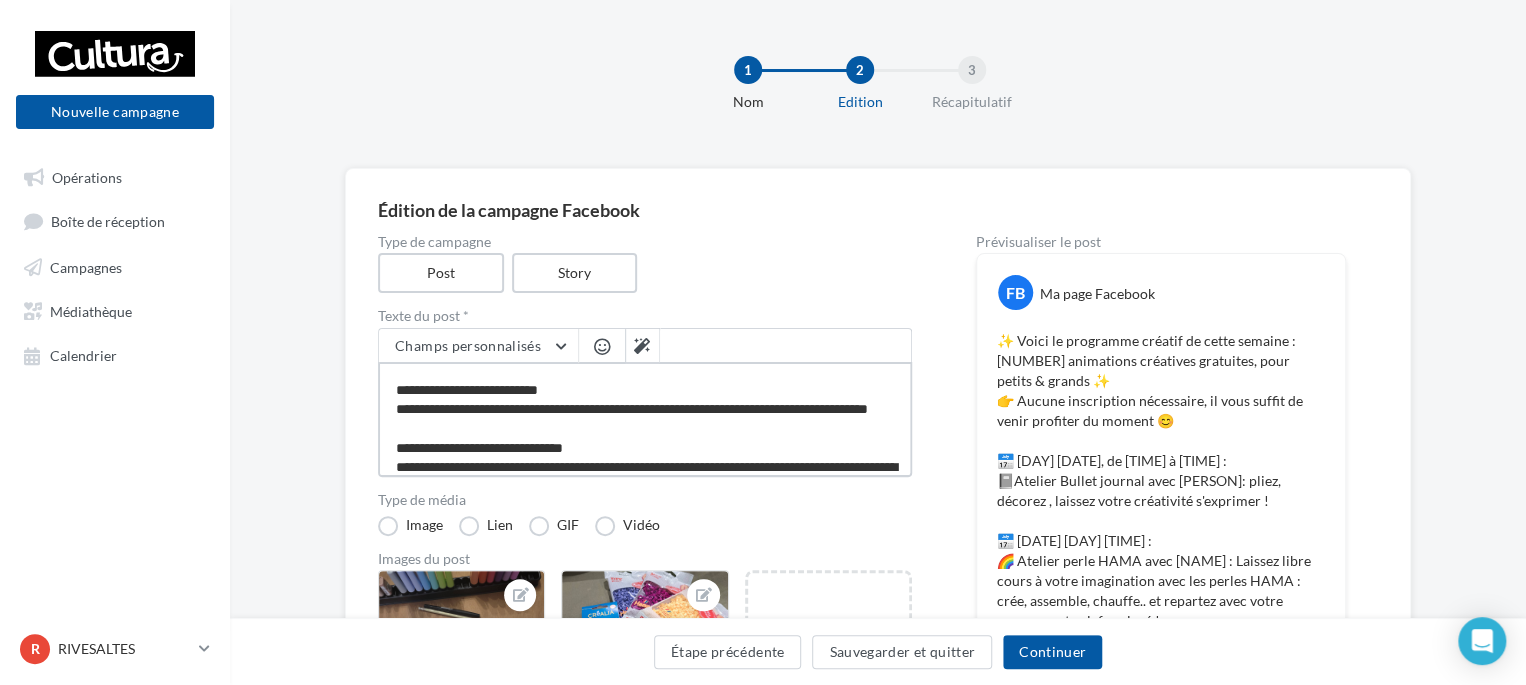 type on "**********" 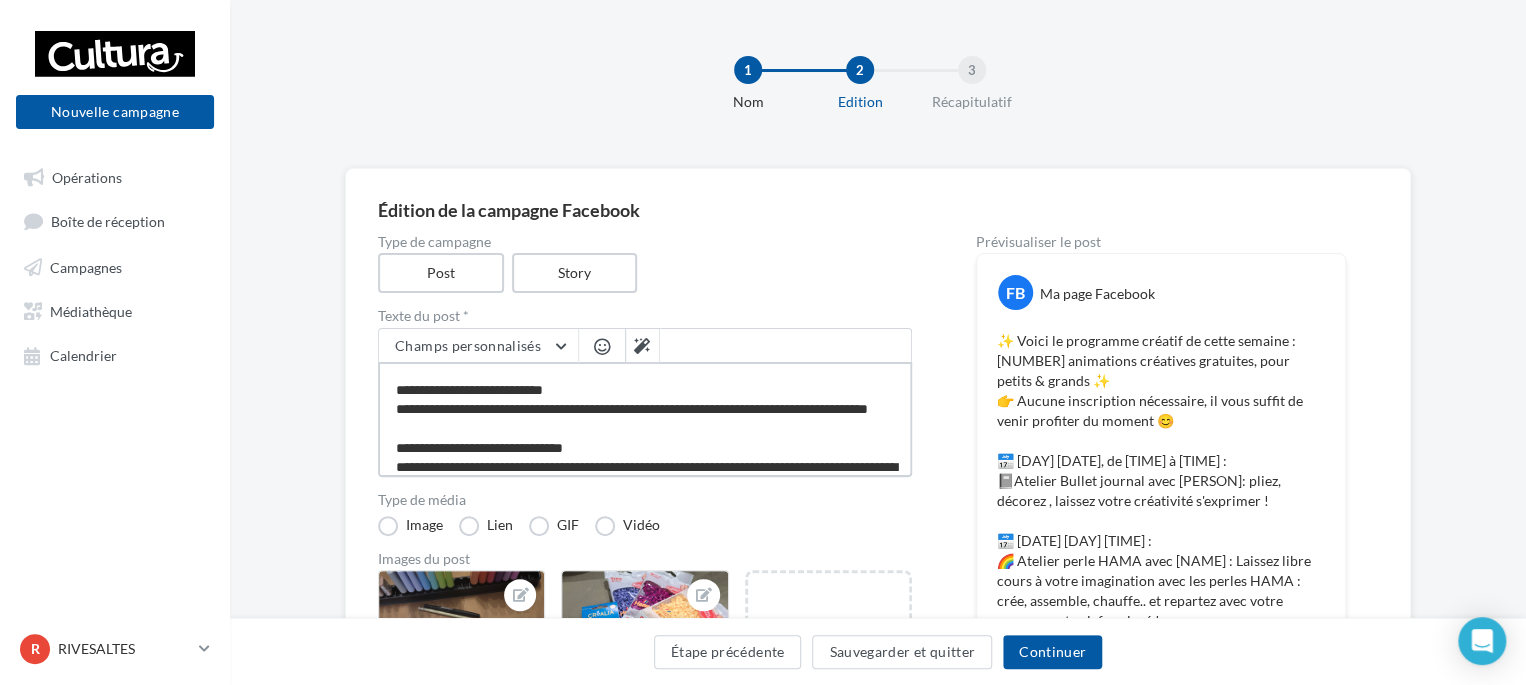 type on "**********" 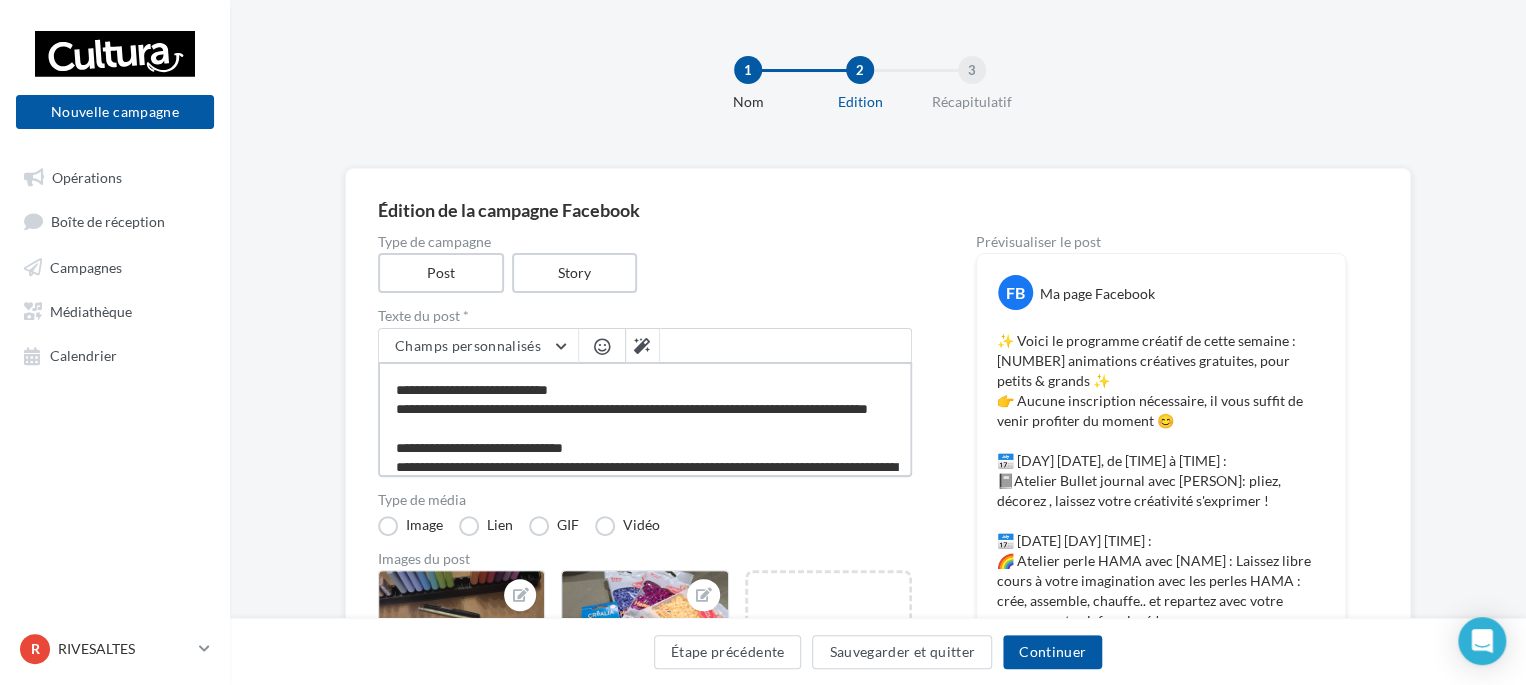 type on "**********" 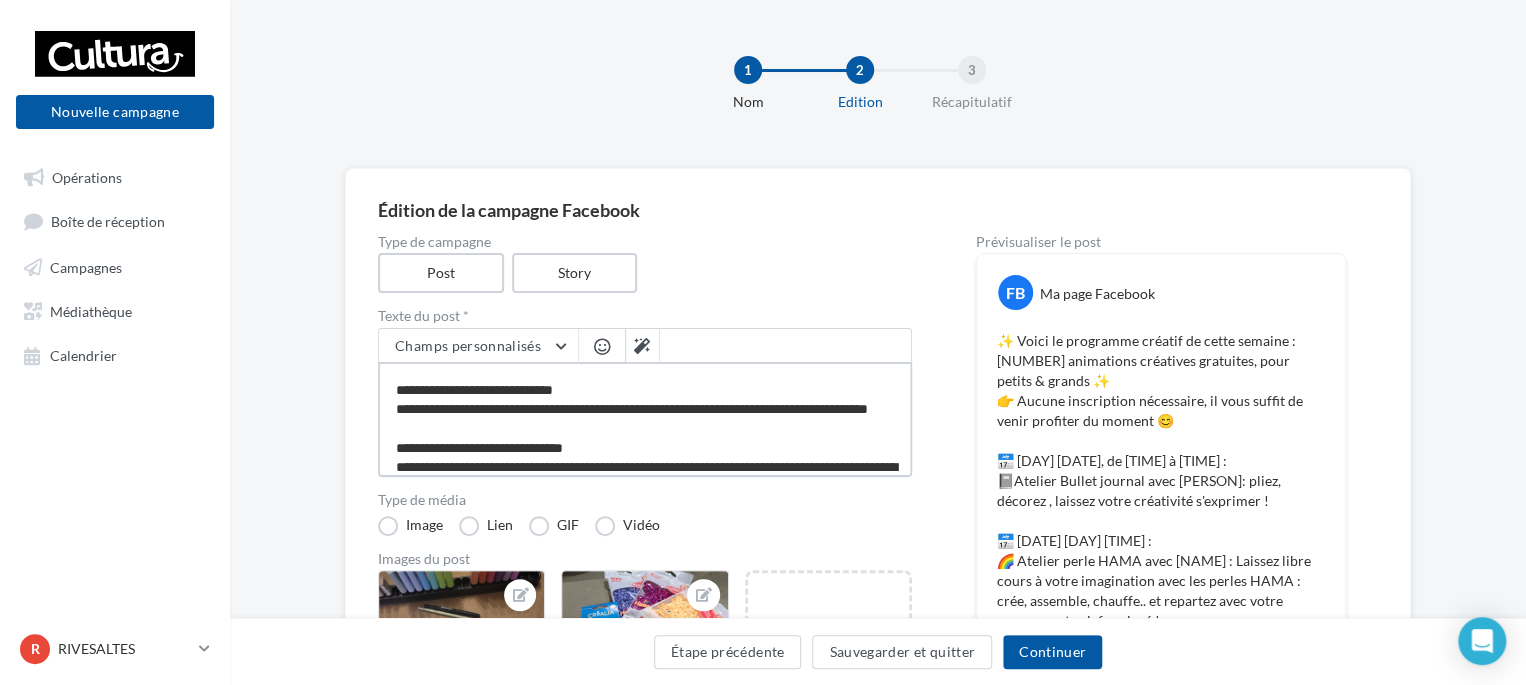 type on "**********" 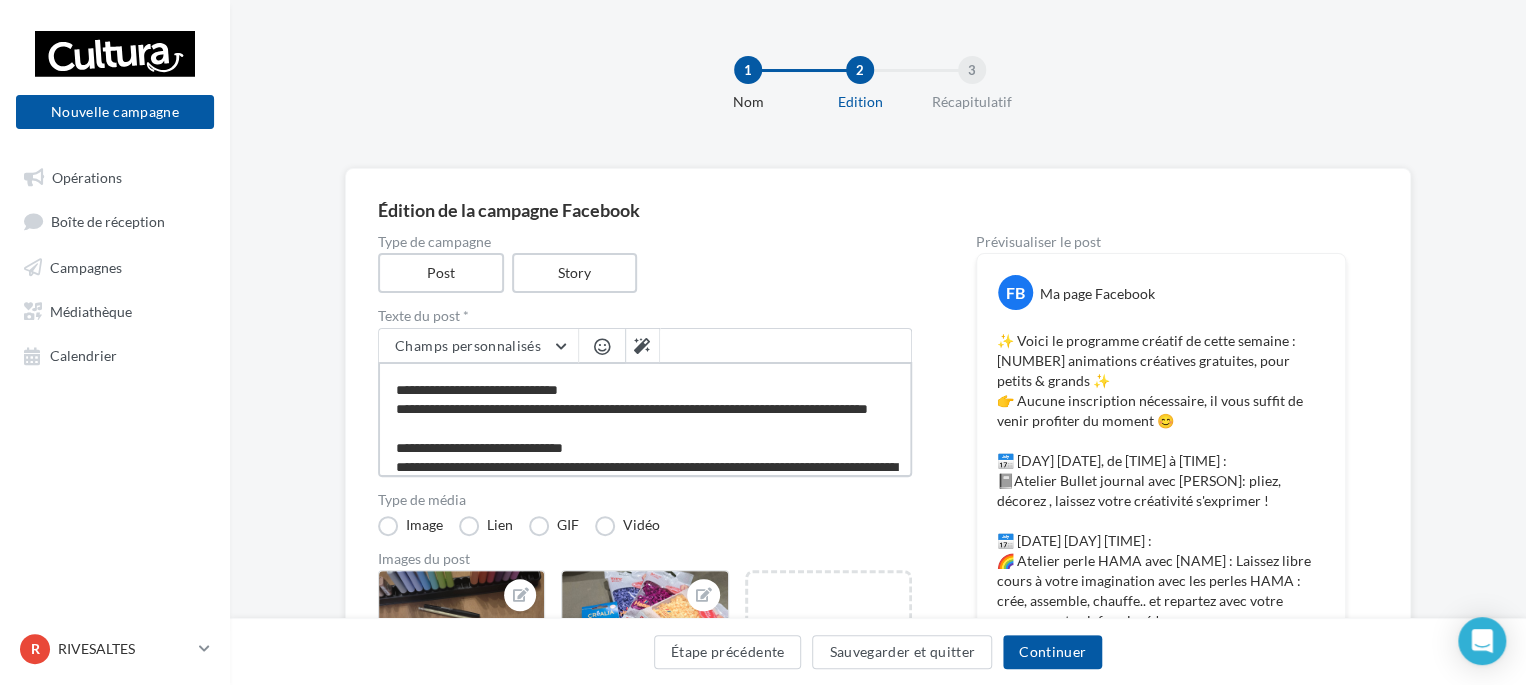 type on "**********" 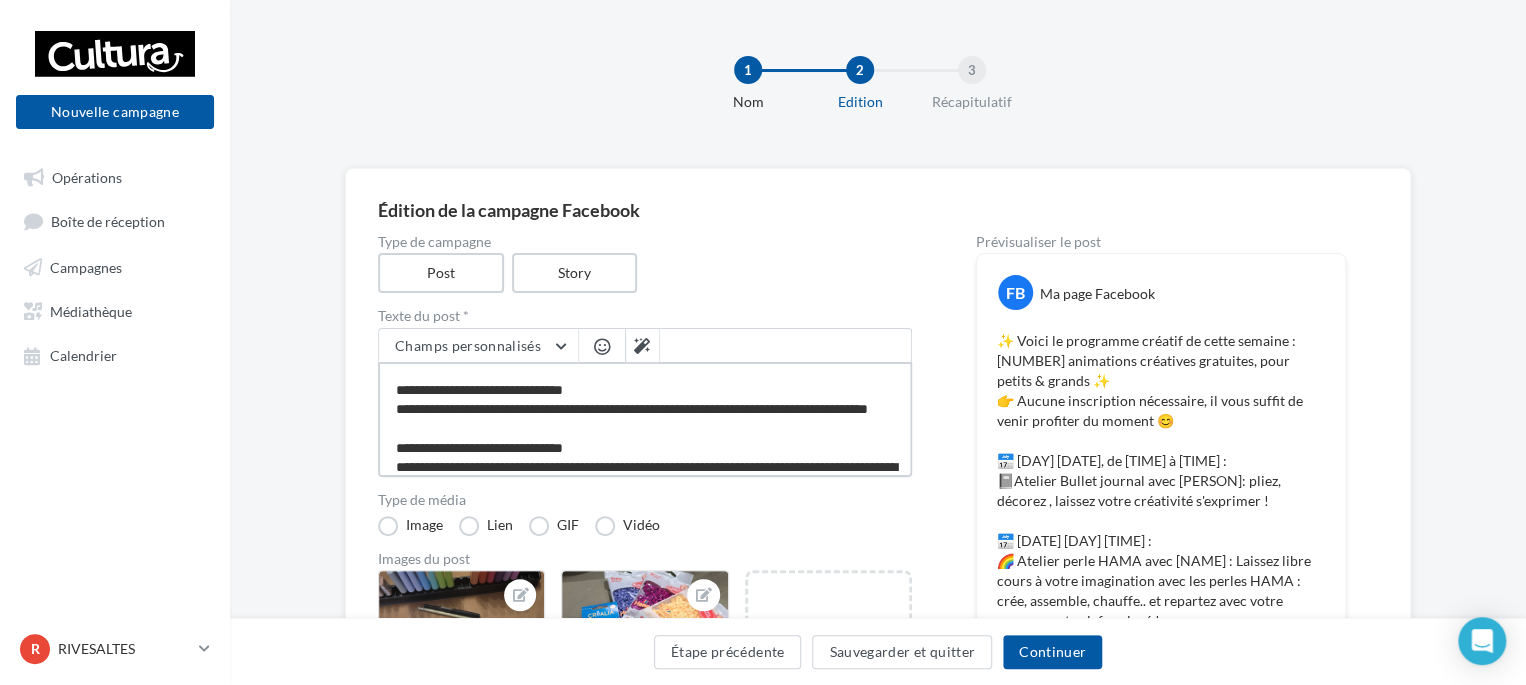 type on "**********" 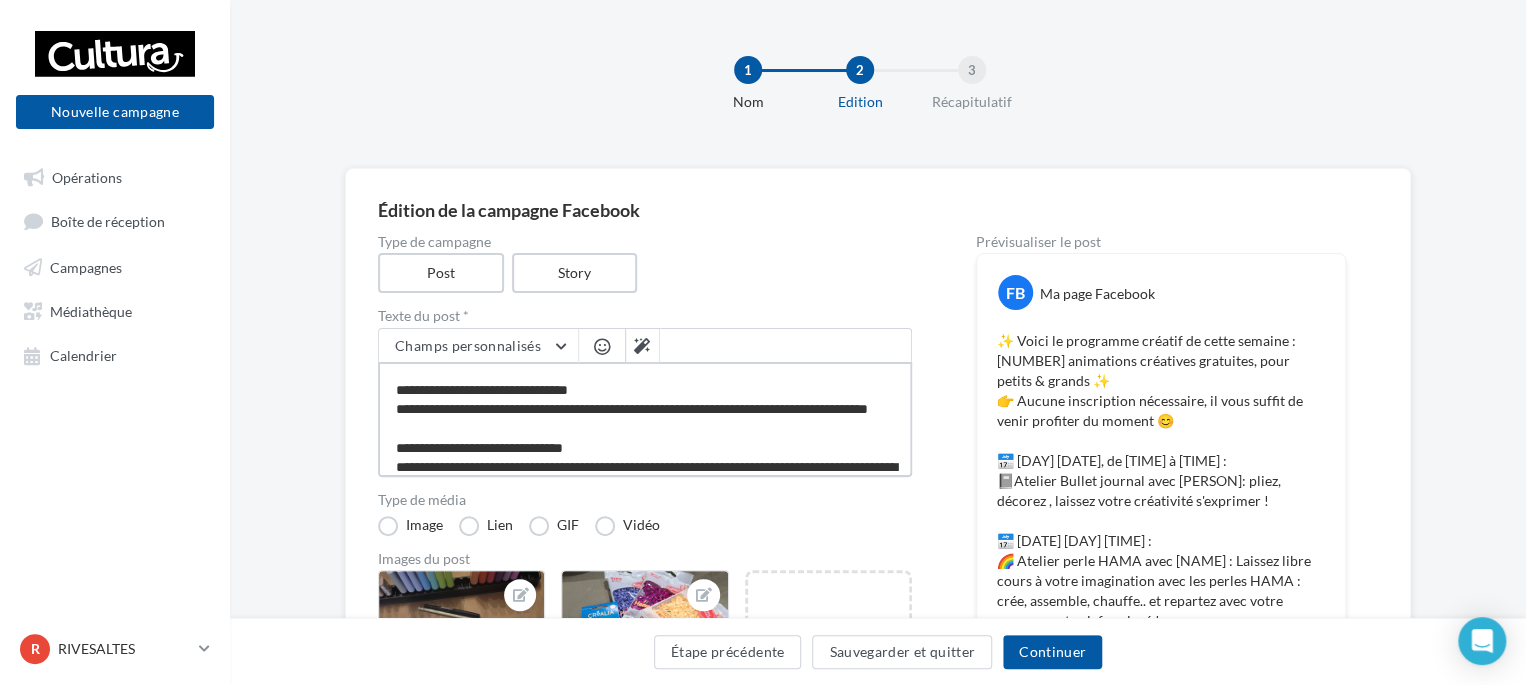 type on "**********" 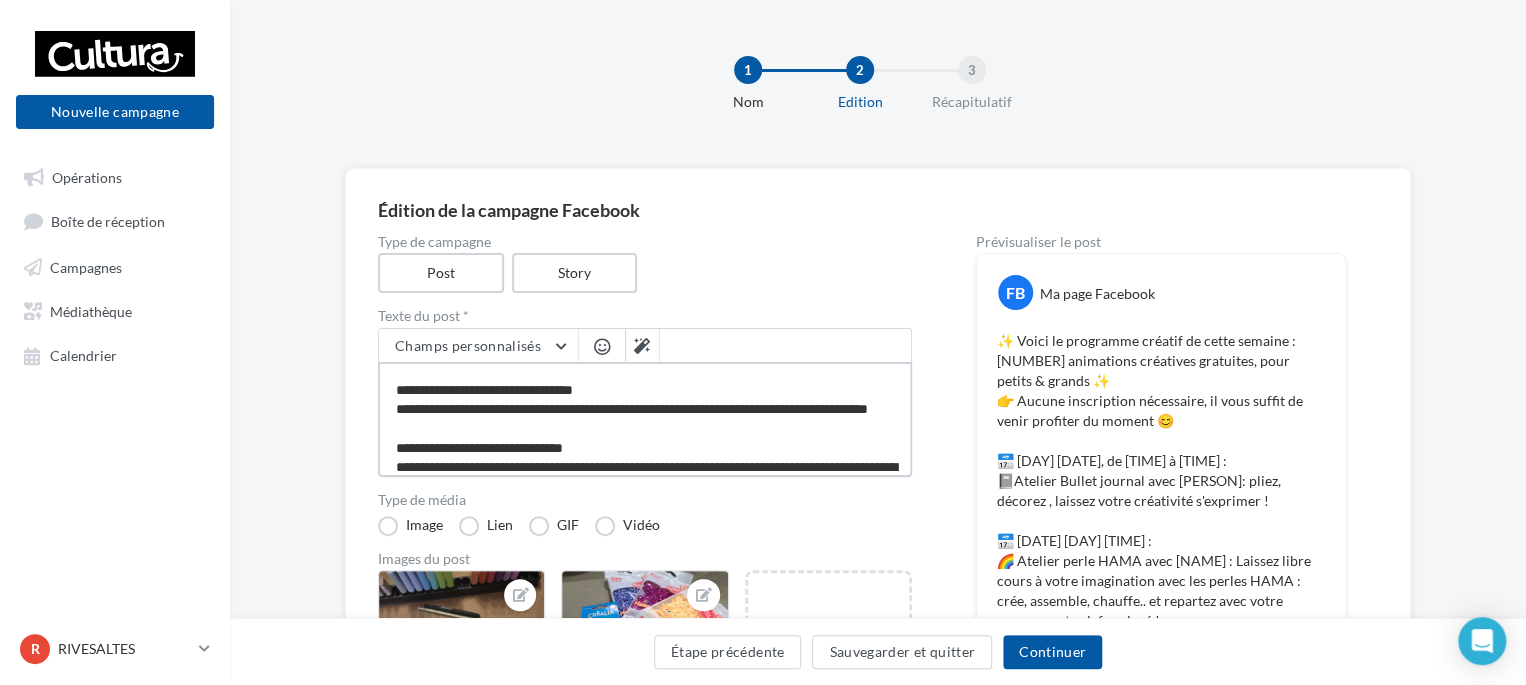 type on "**********" 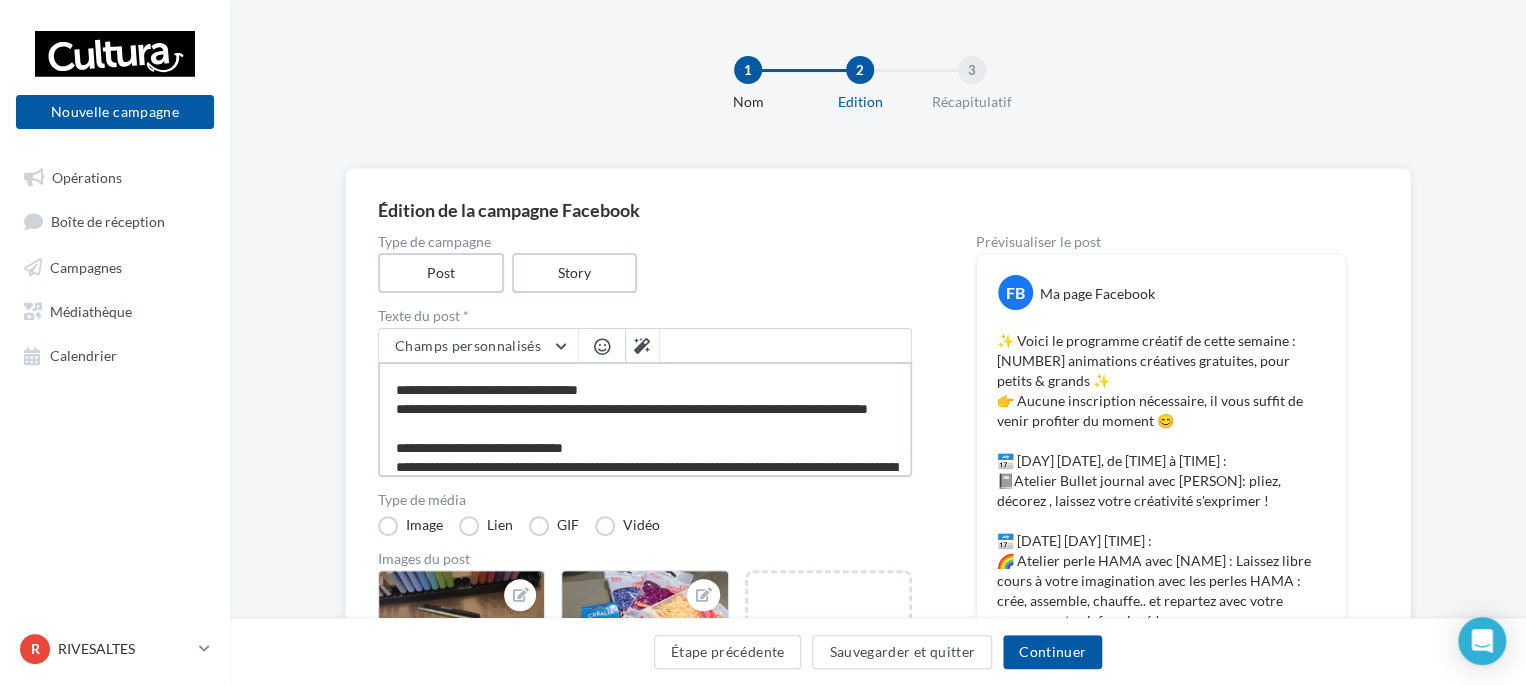 type on "**********" 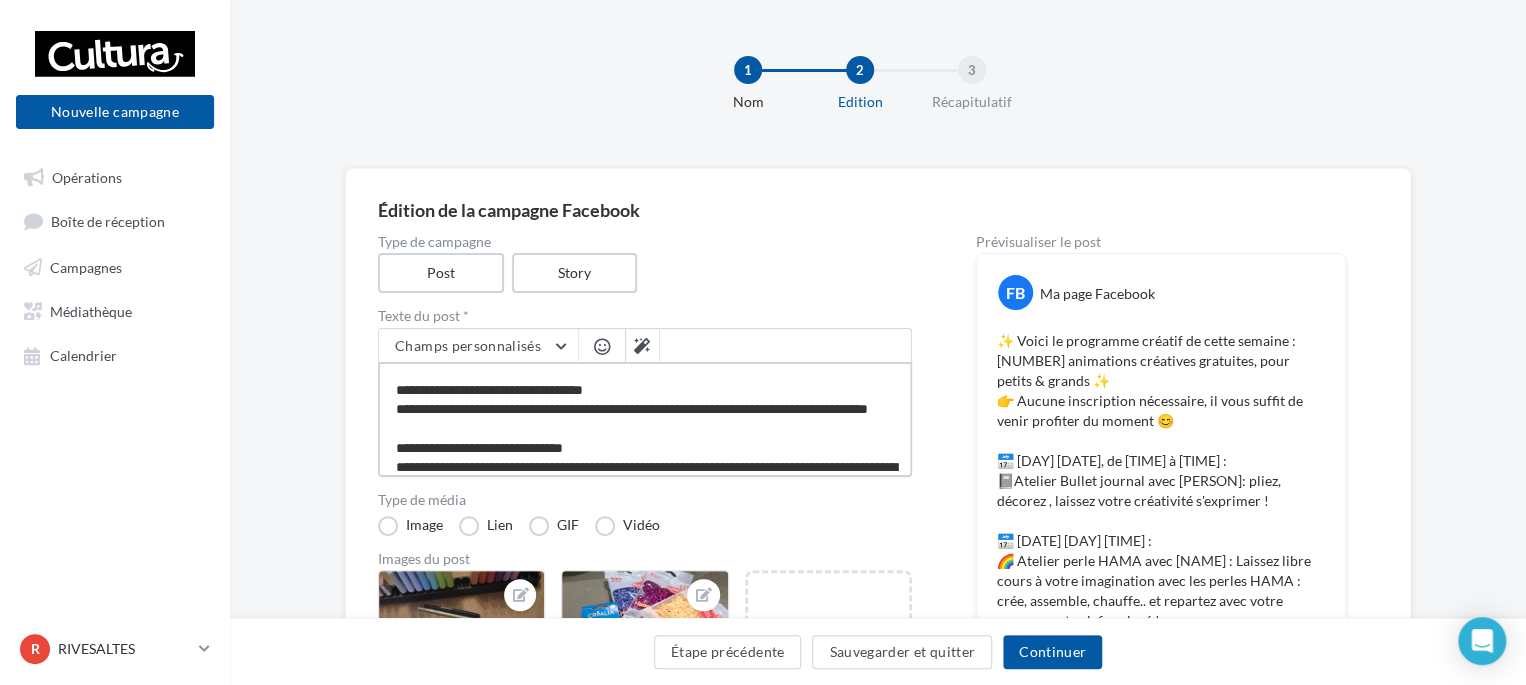 type on "**********" 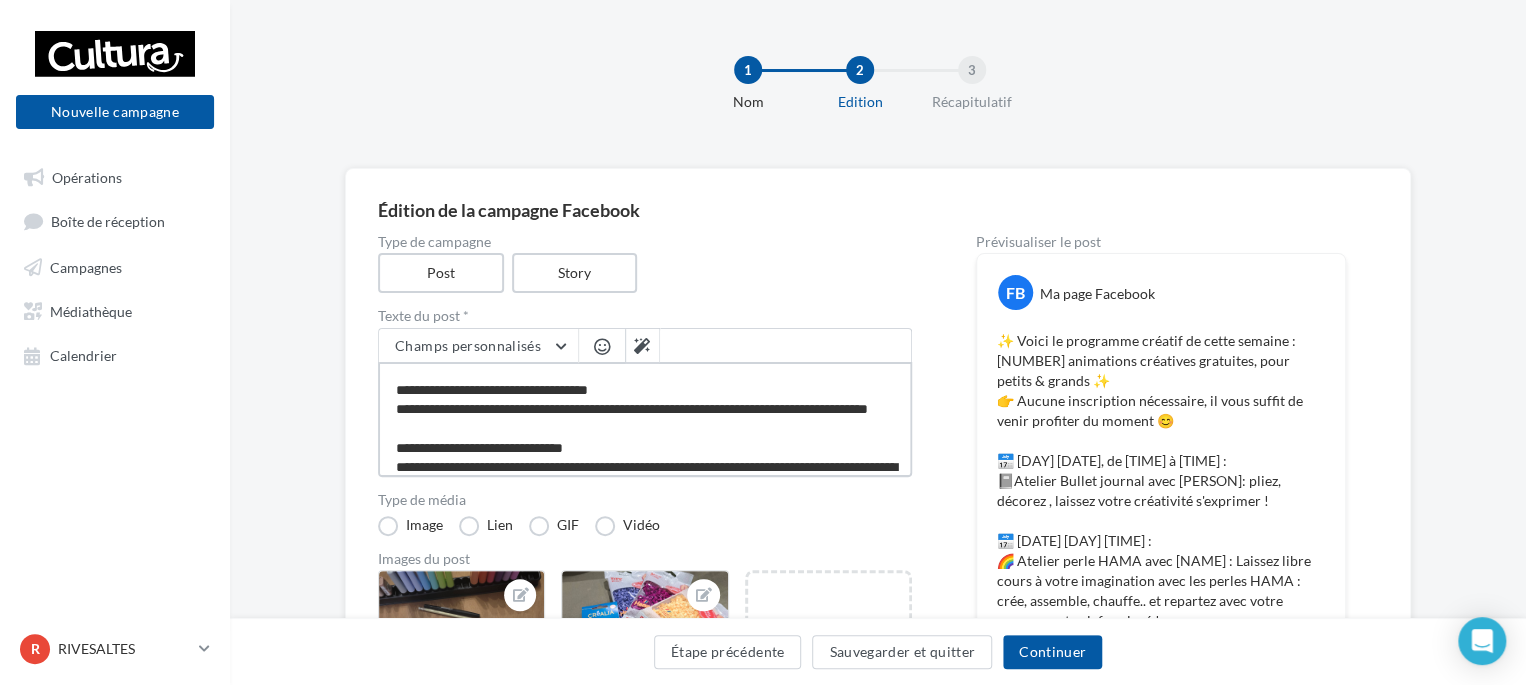 type on "**********" 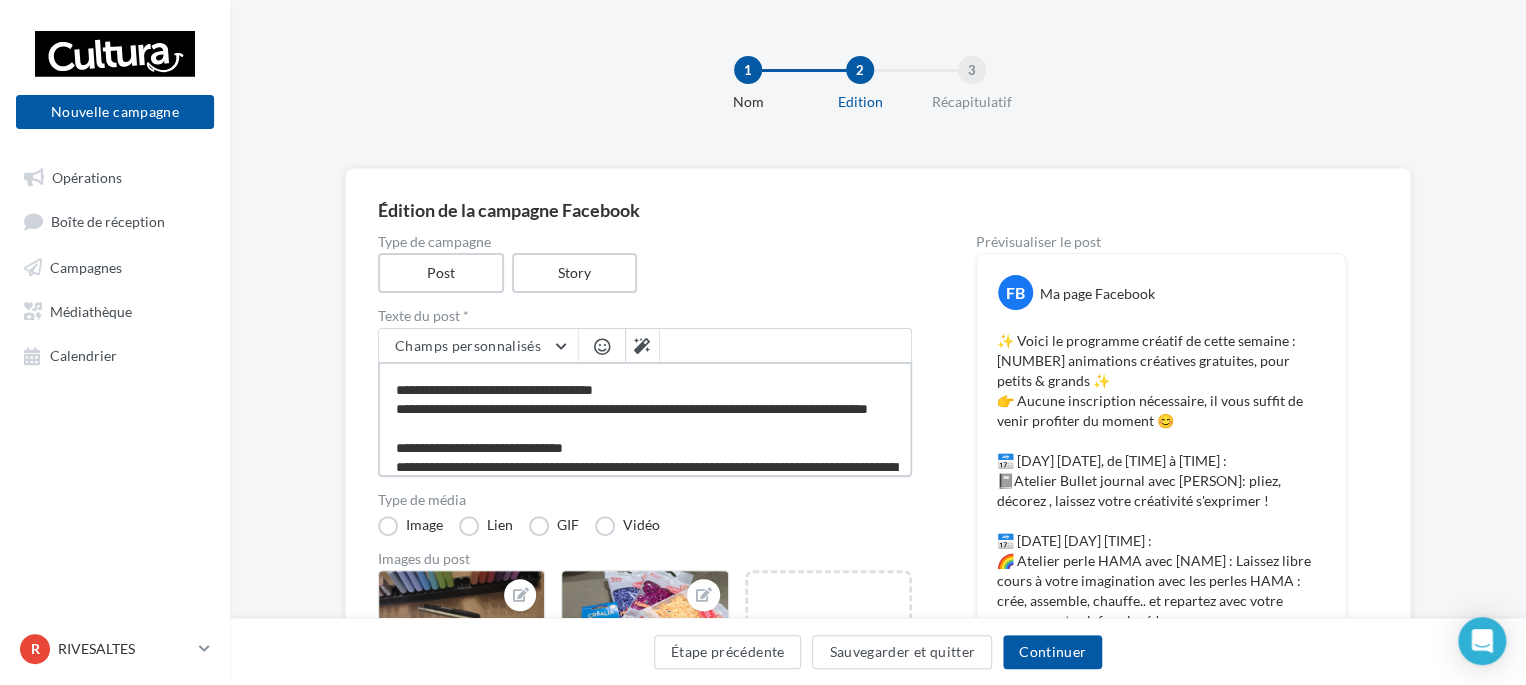type on "**********" 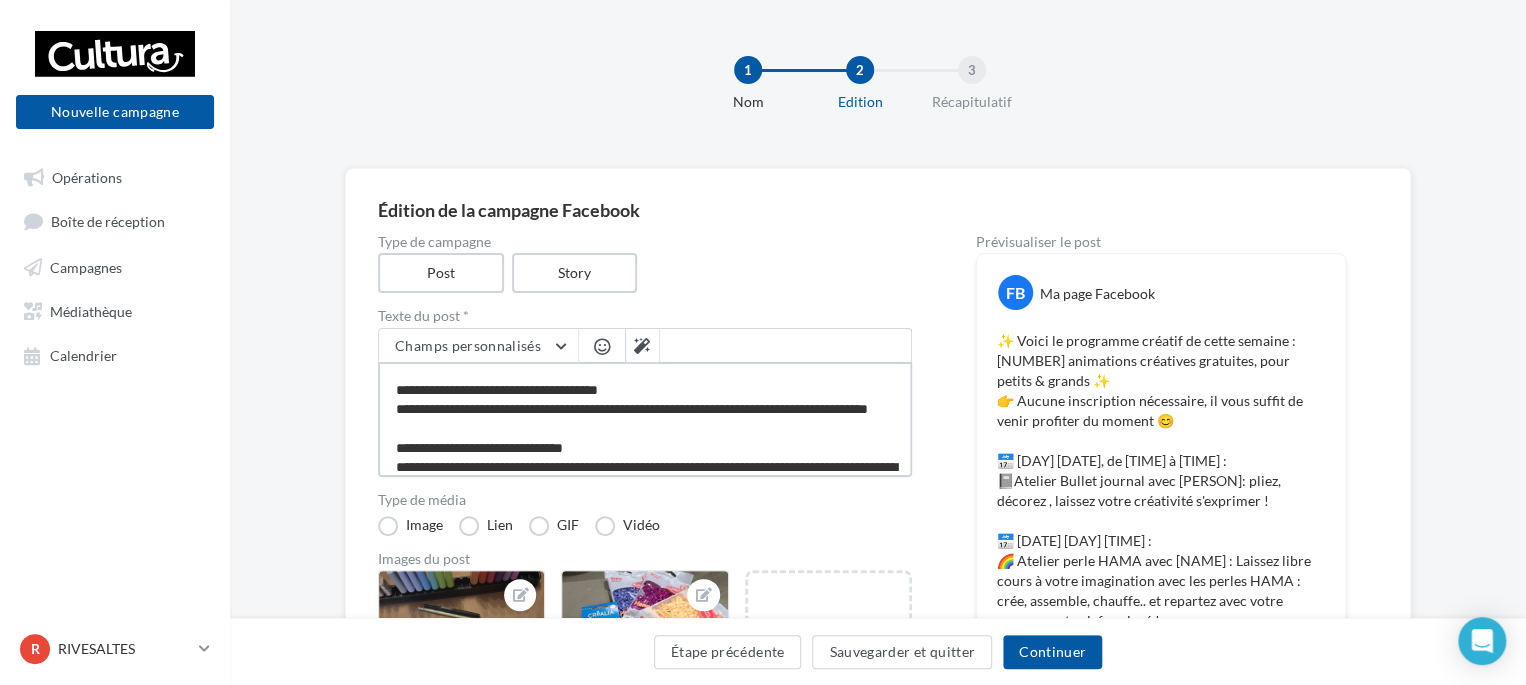 type on "**********" 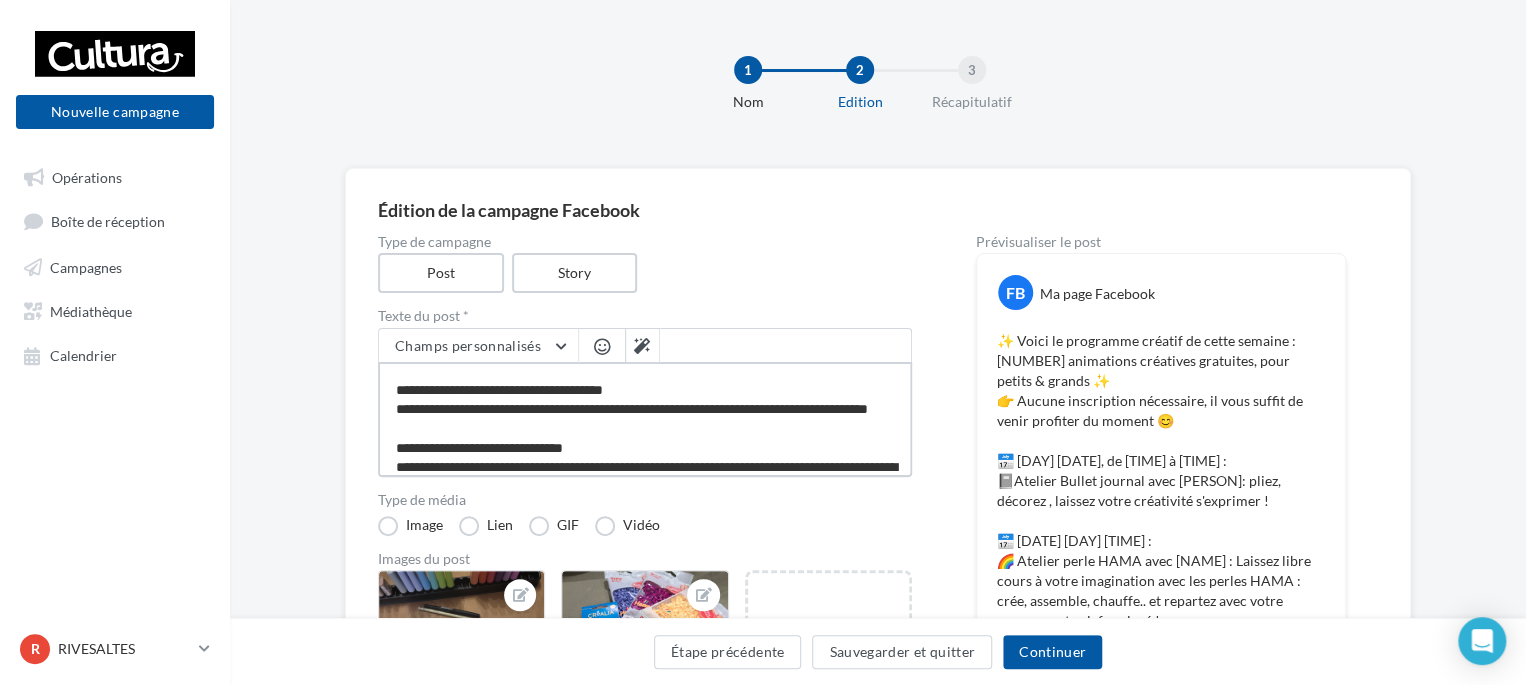 type on "**********" 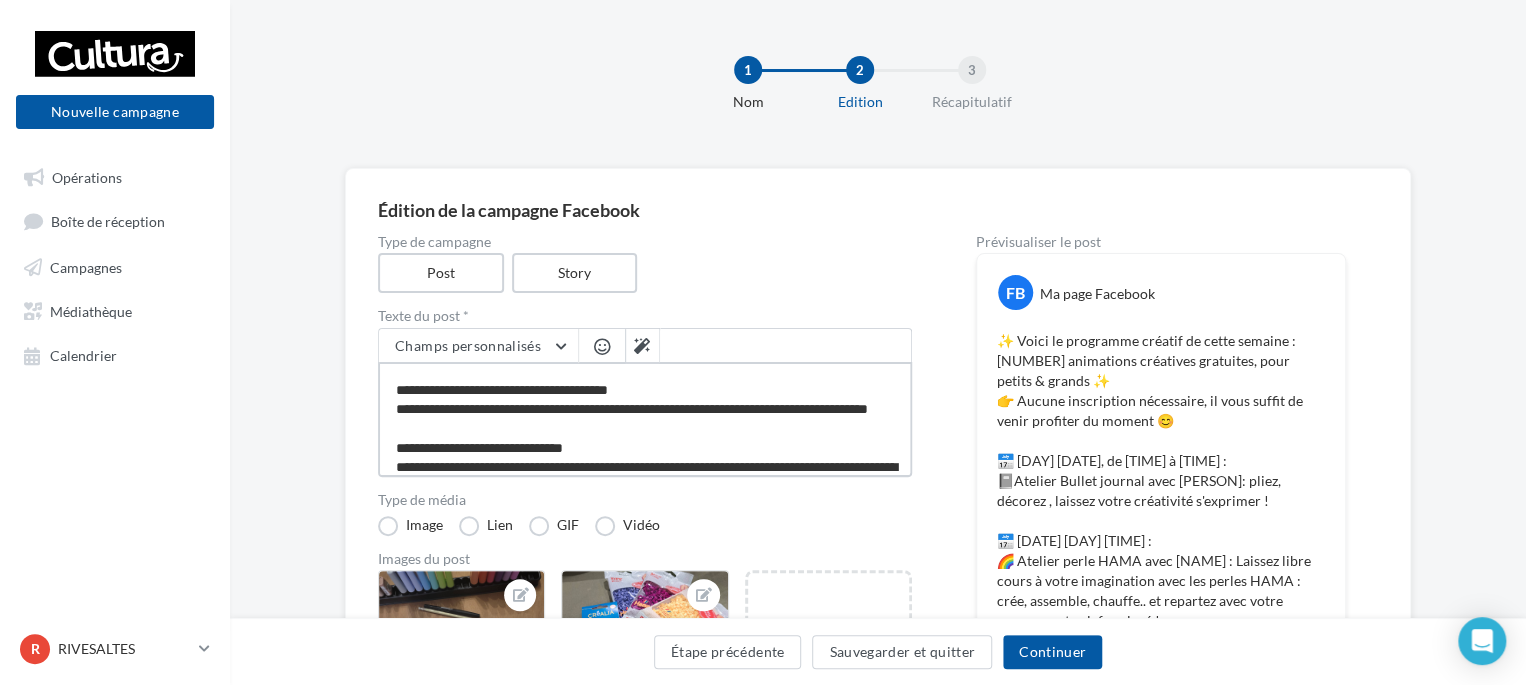 type on "**********" 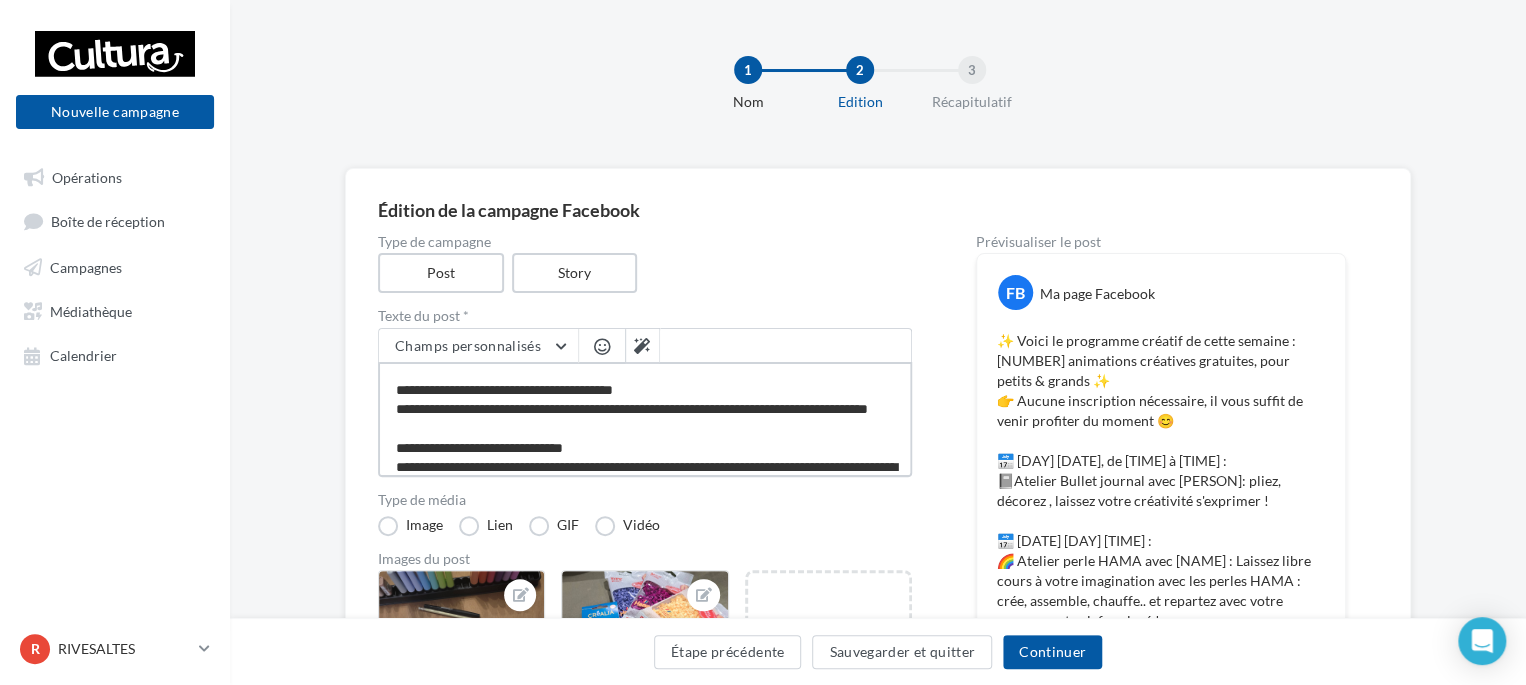 type on "**********" 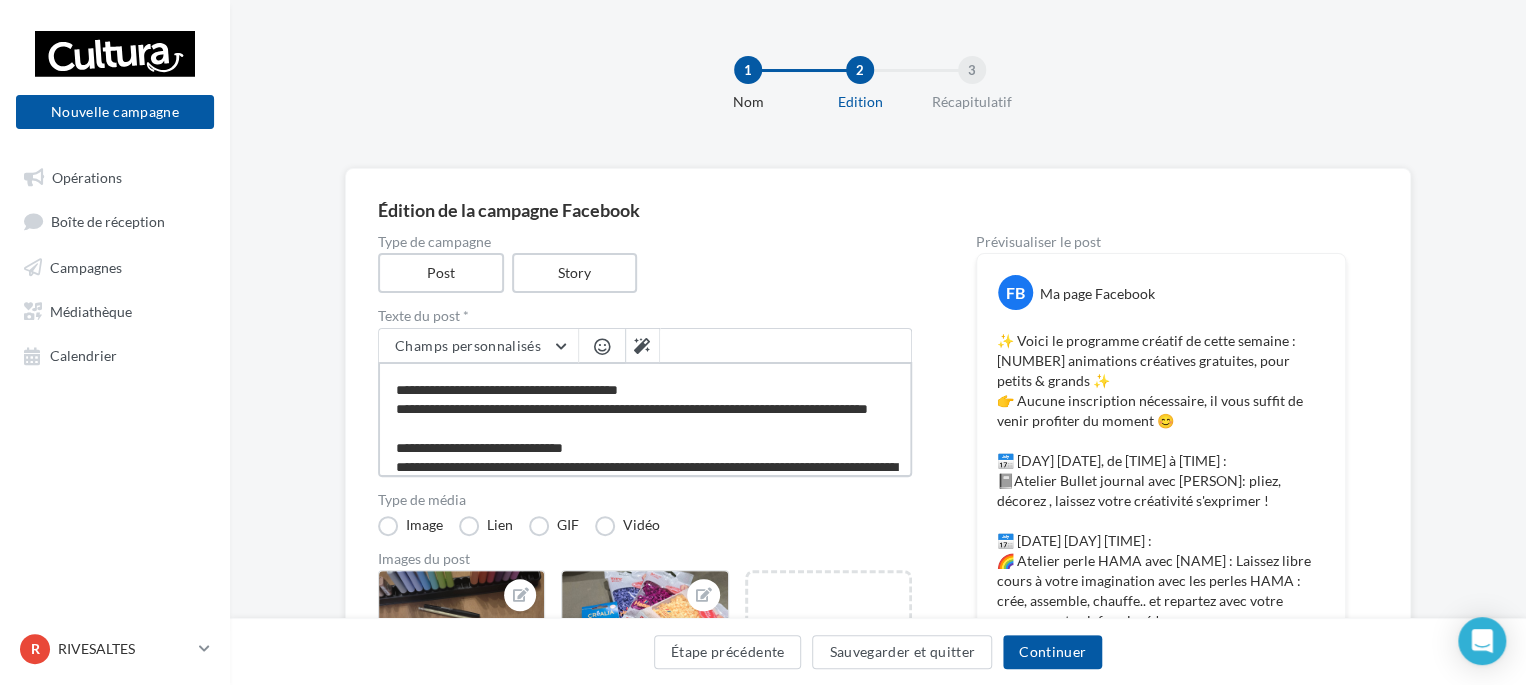 type on "**********" 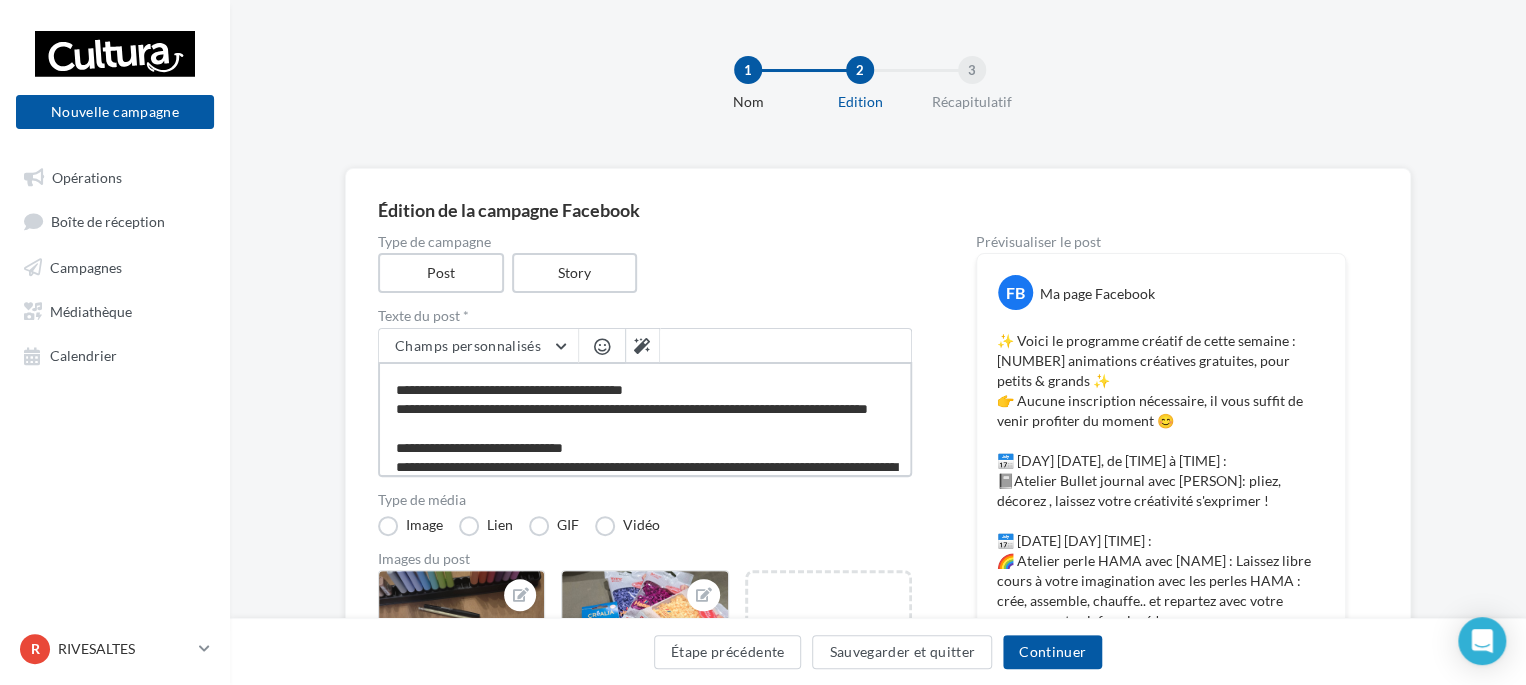 type on "**********" 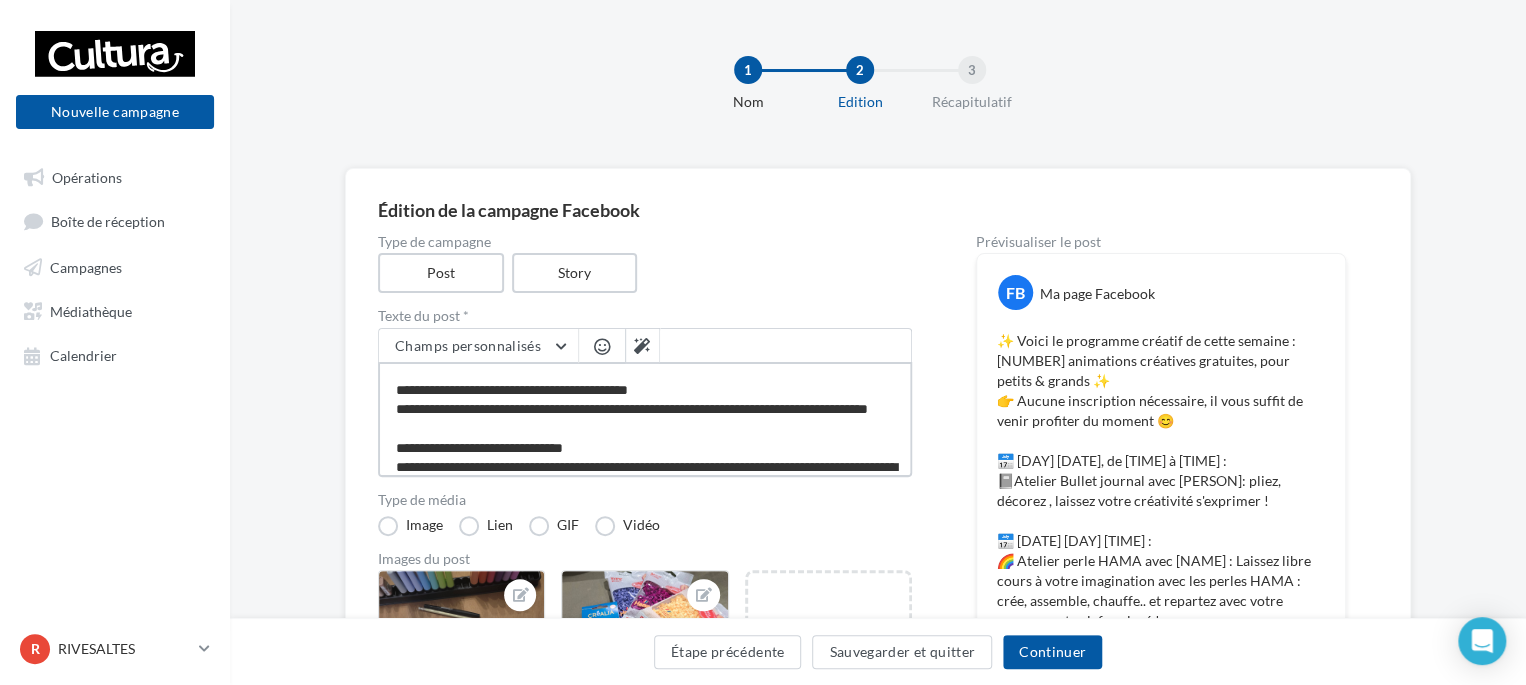 type on "**********" 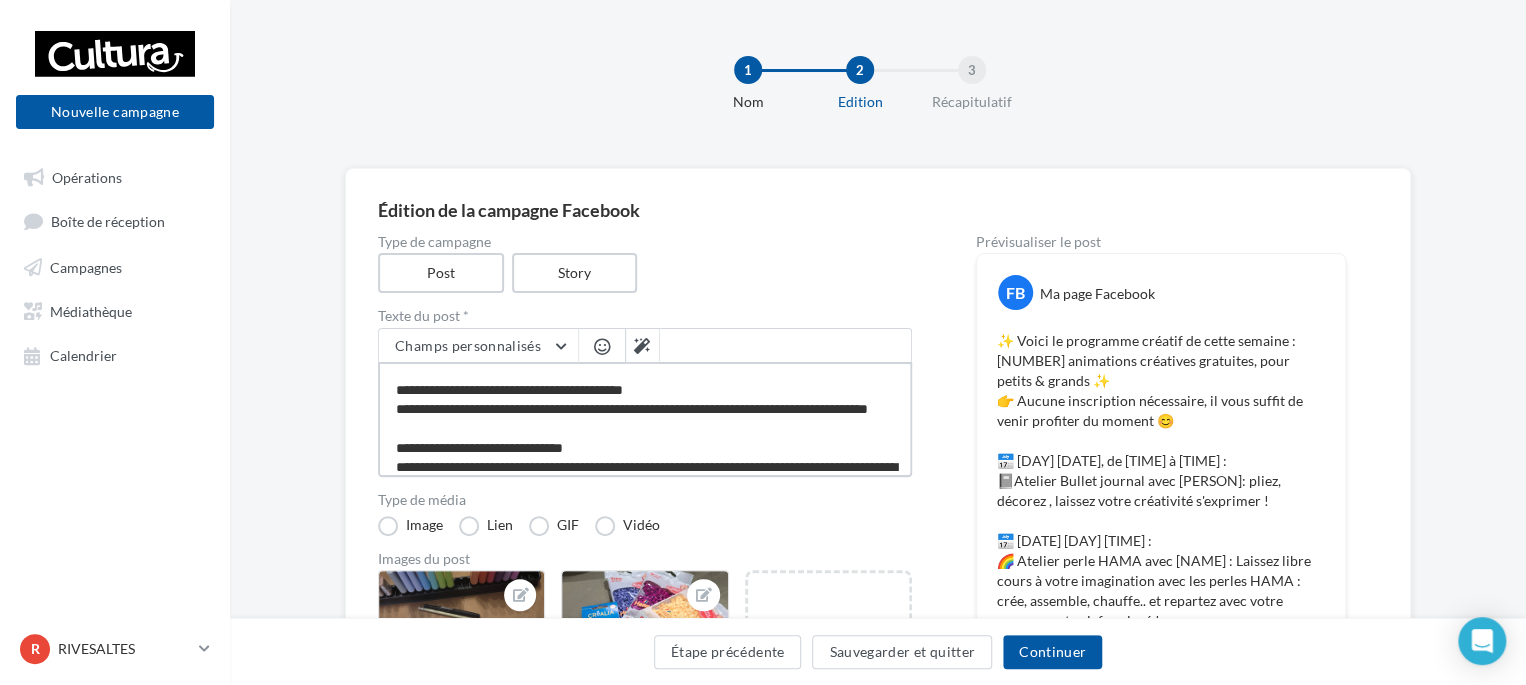 type on "**********" 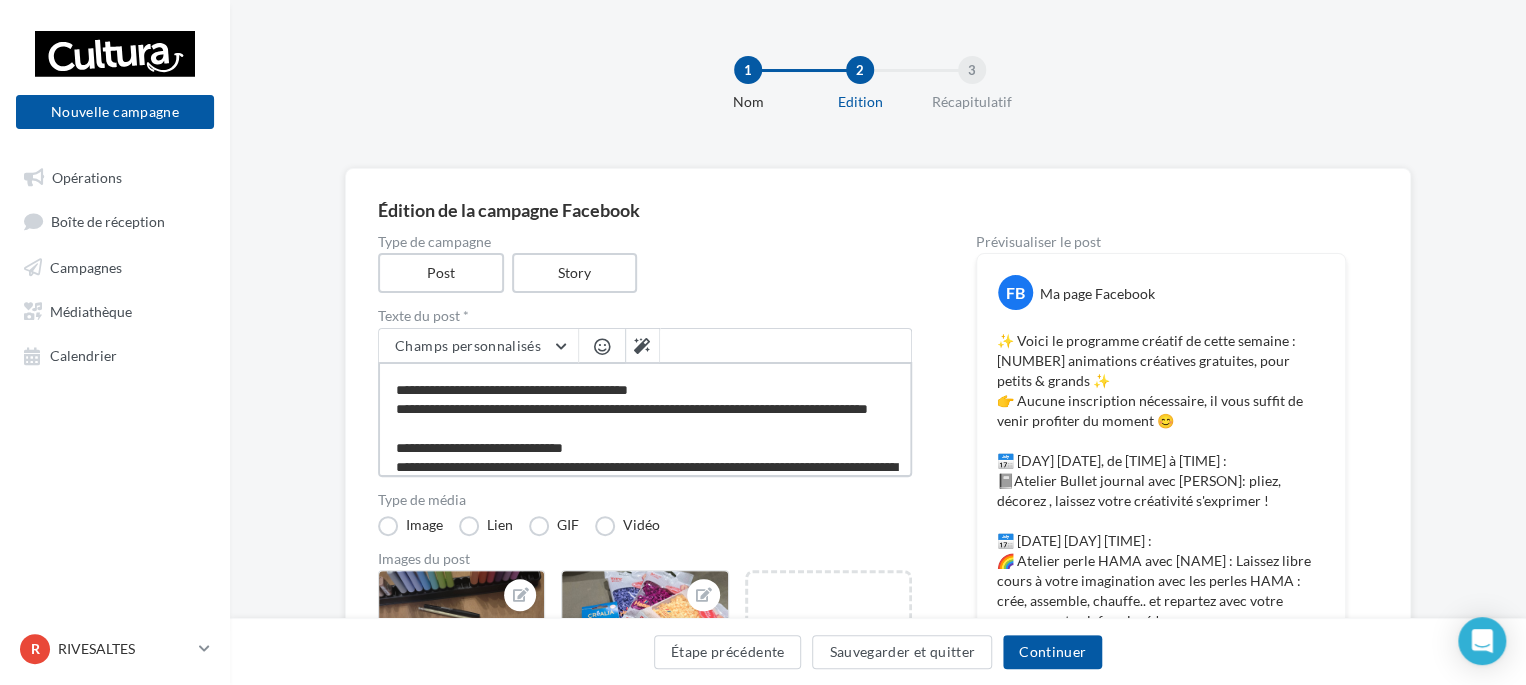 type on "**********" 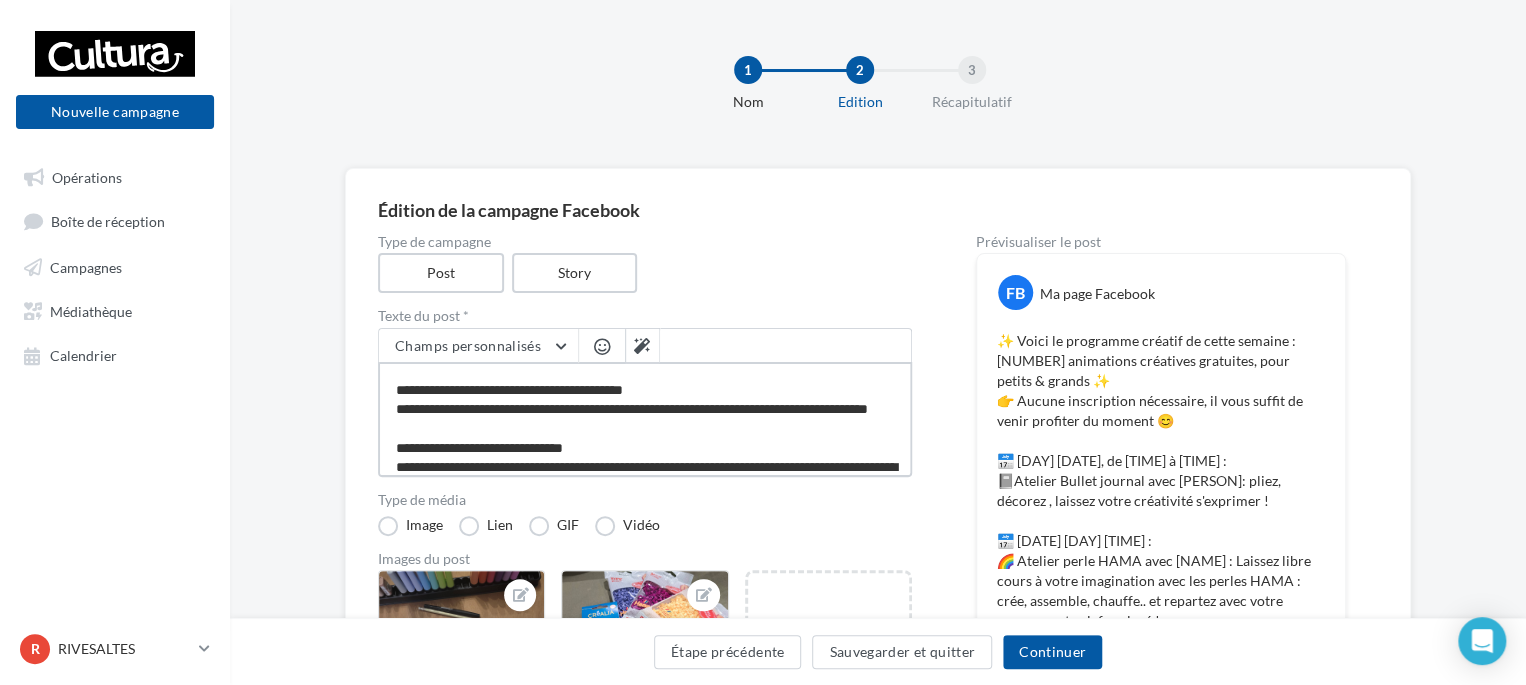 type on "**********" 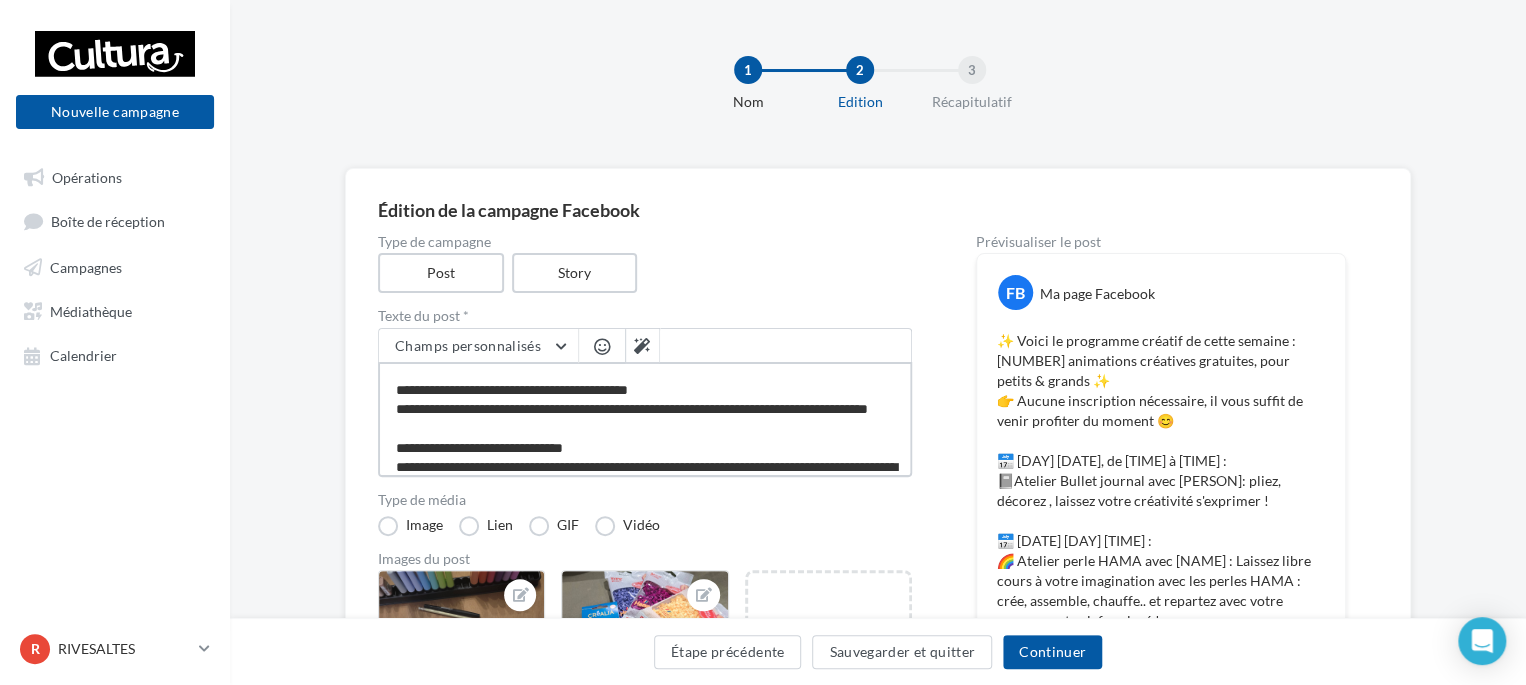 type on "**********" 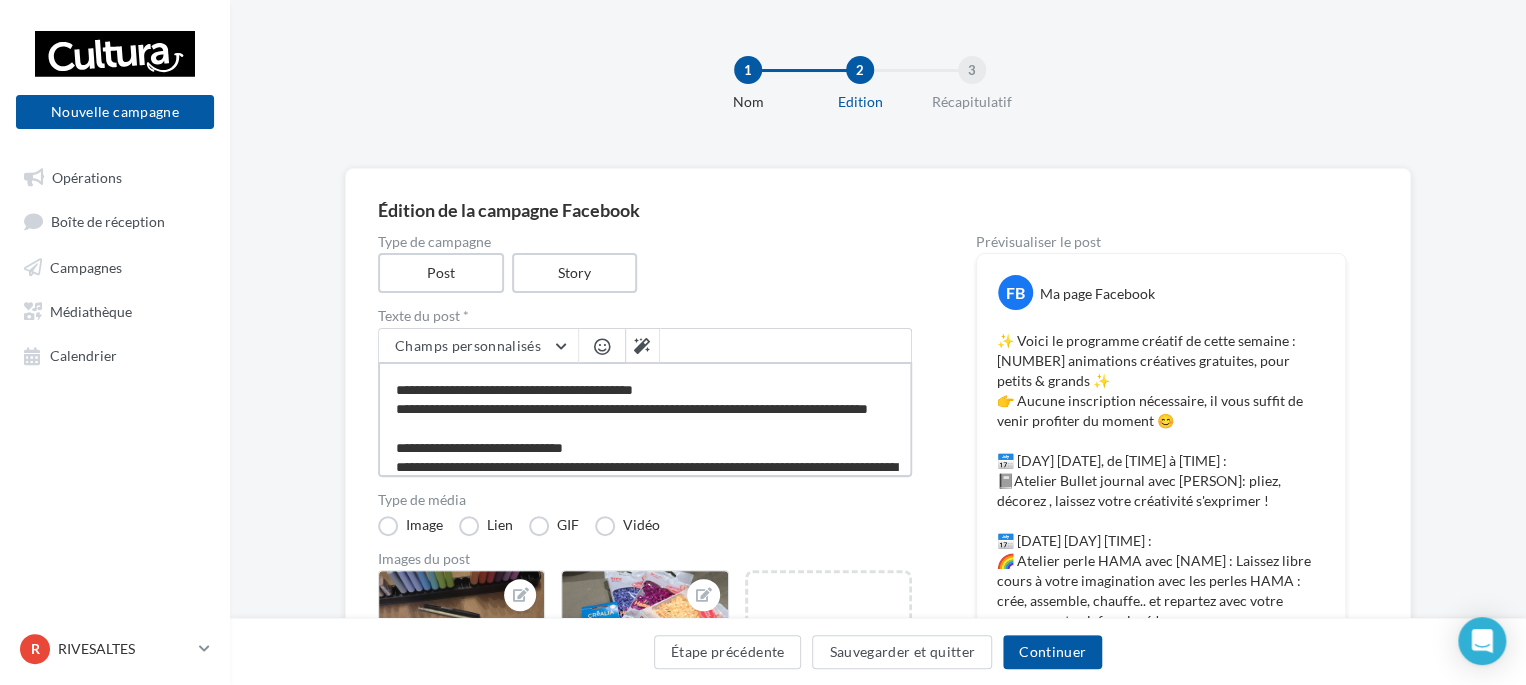 type on "**********" 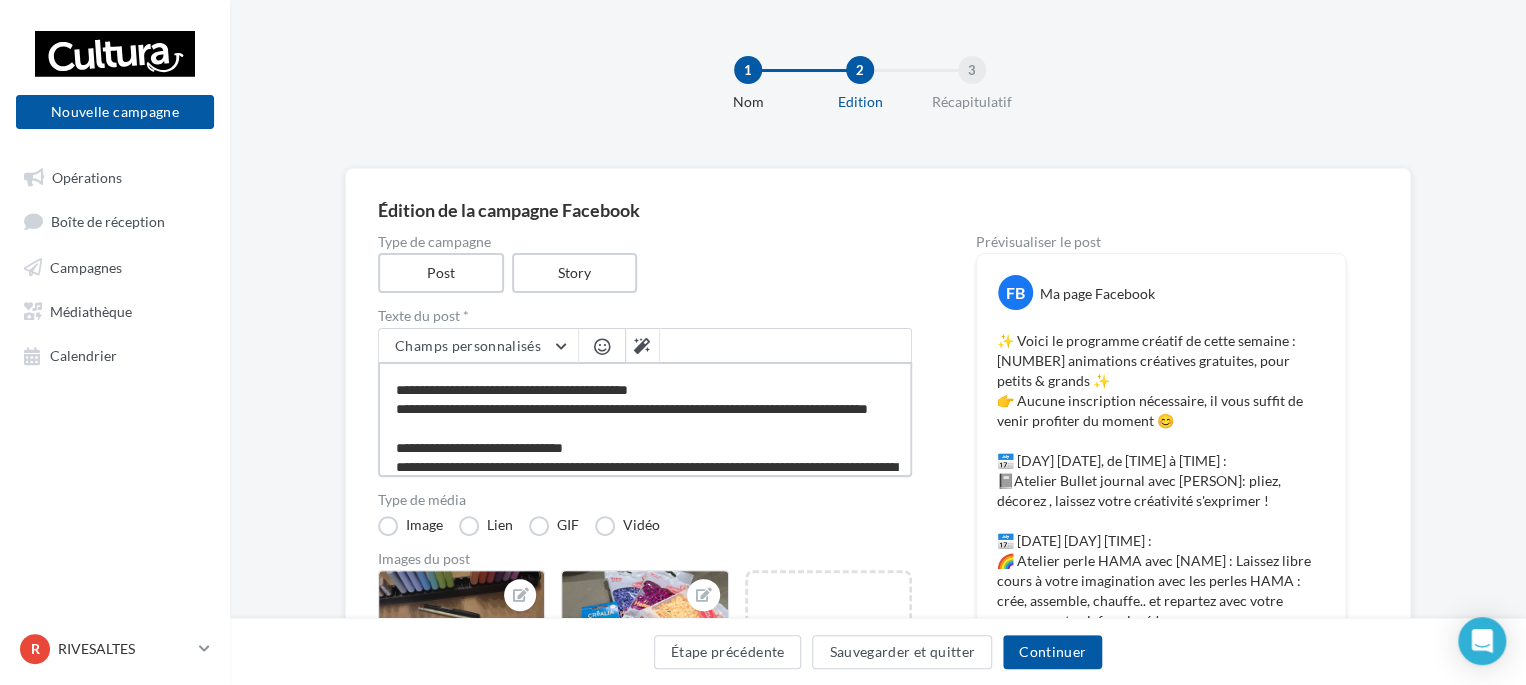 type on "**********" 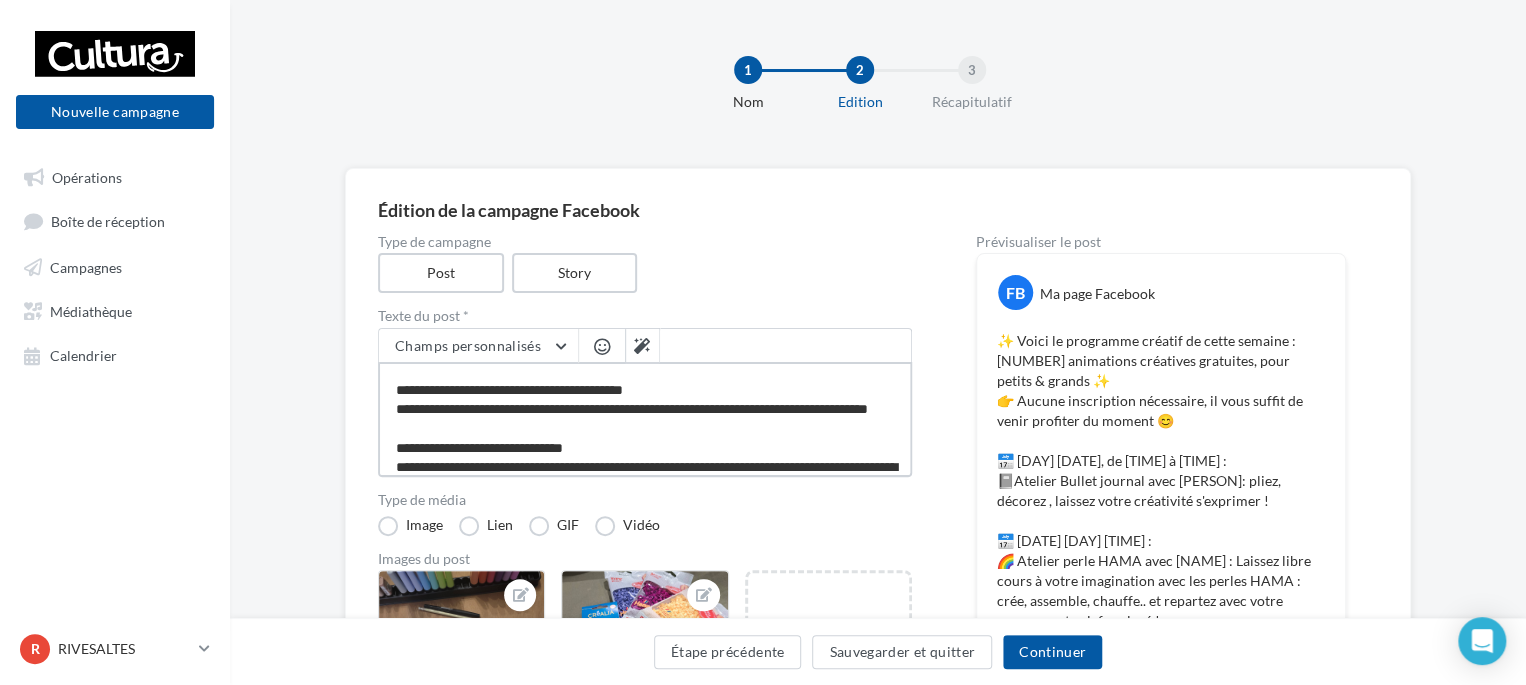 type on "**********" 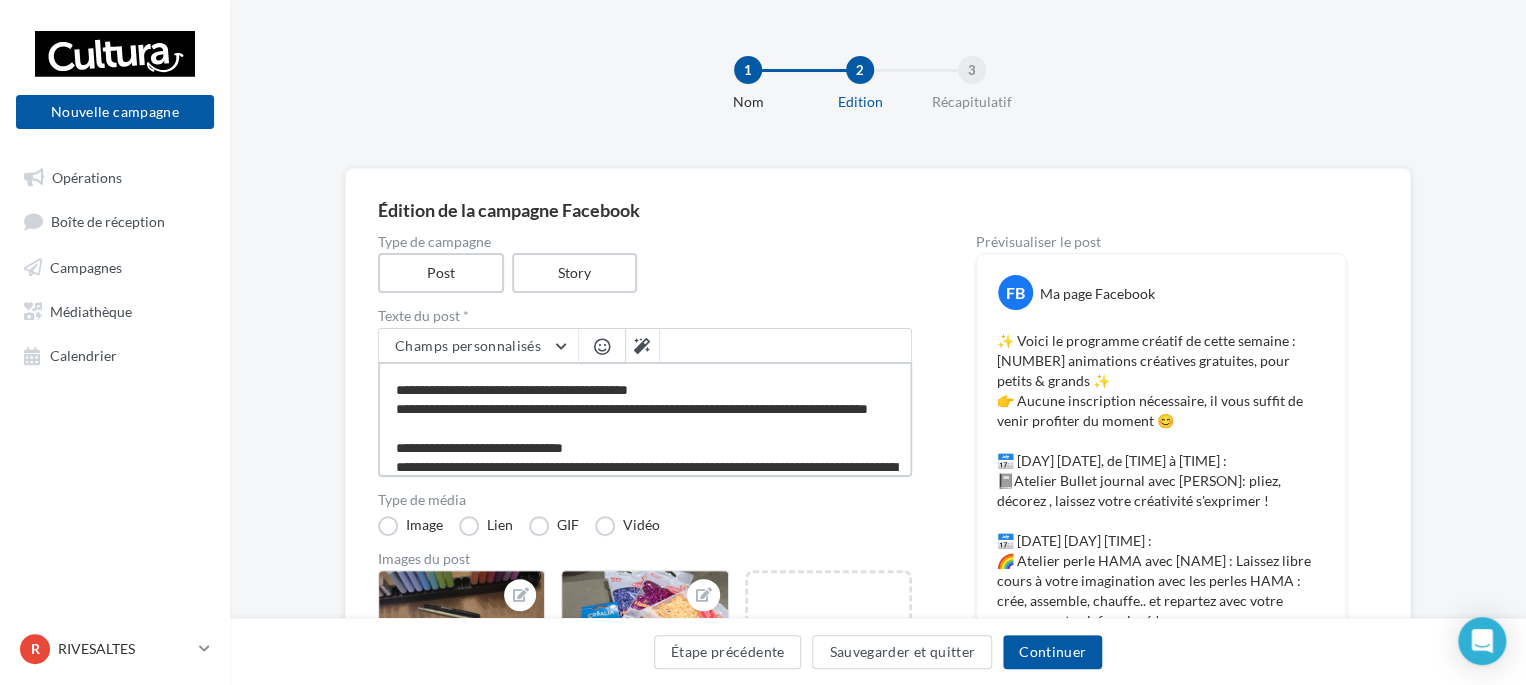 type on "**********" 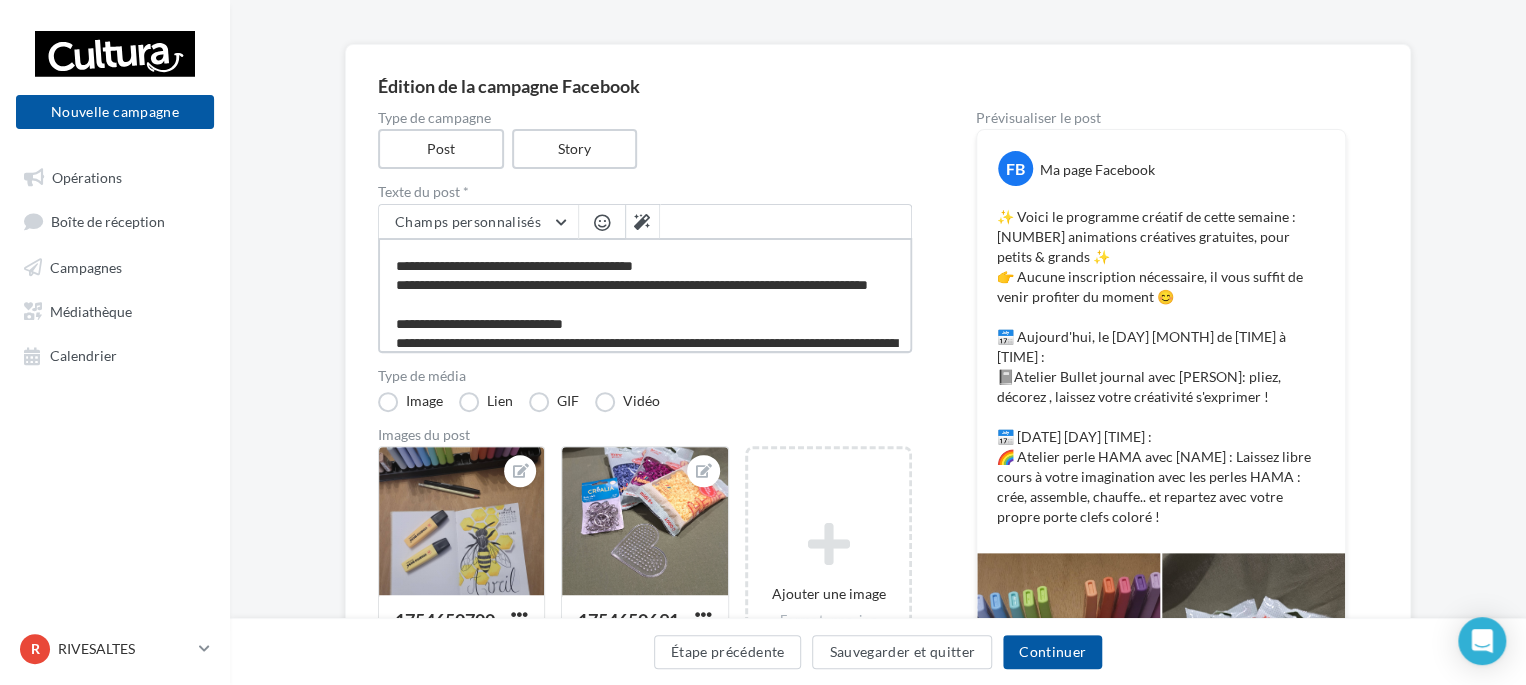 scroll, scrollTop: 118, scrollLeft: 0, axis: vertical 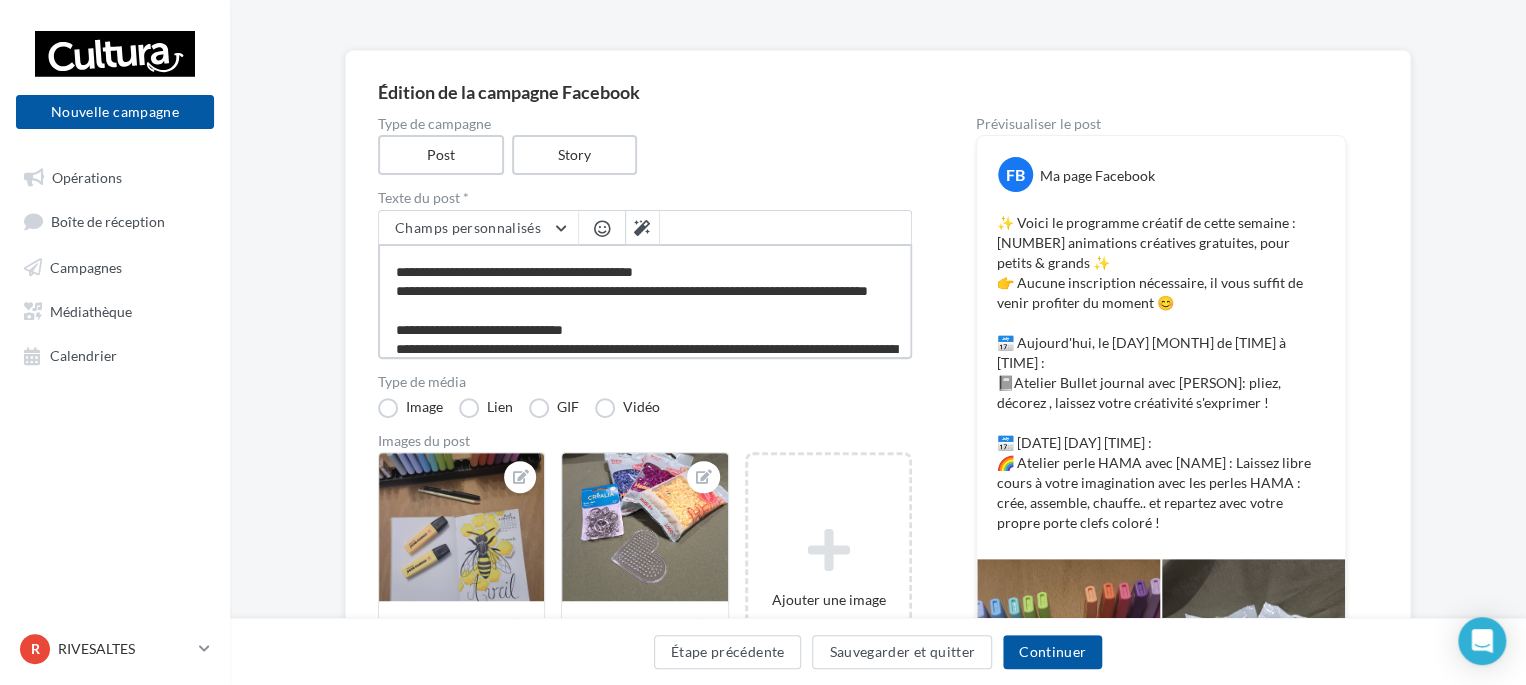 type on "**********" 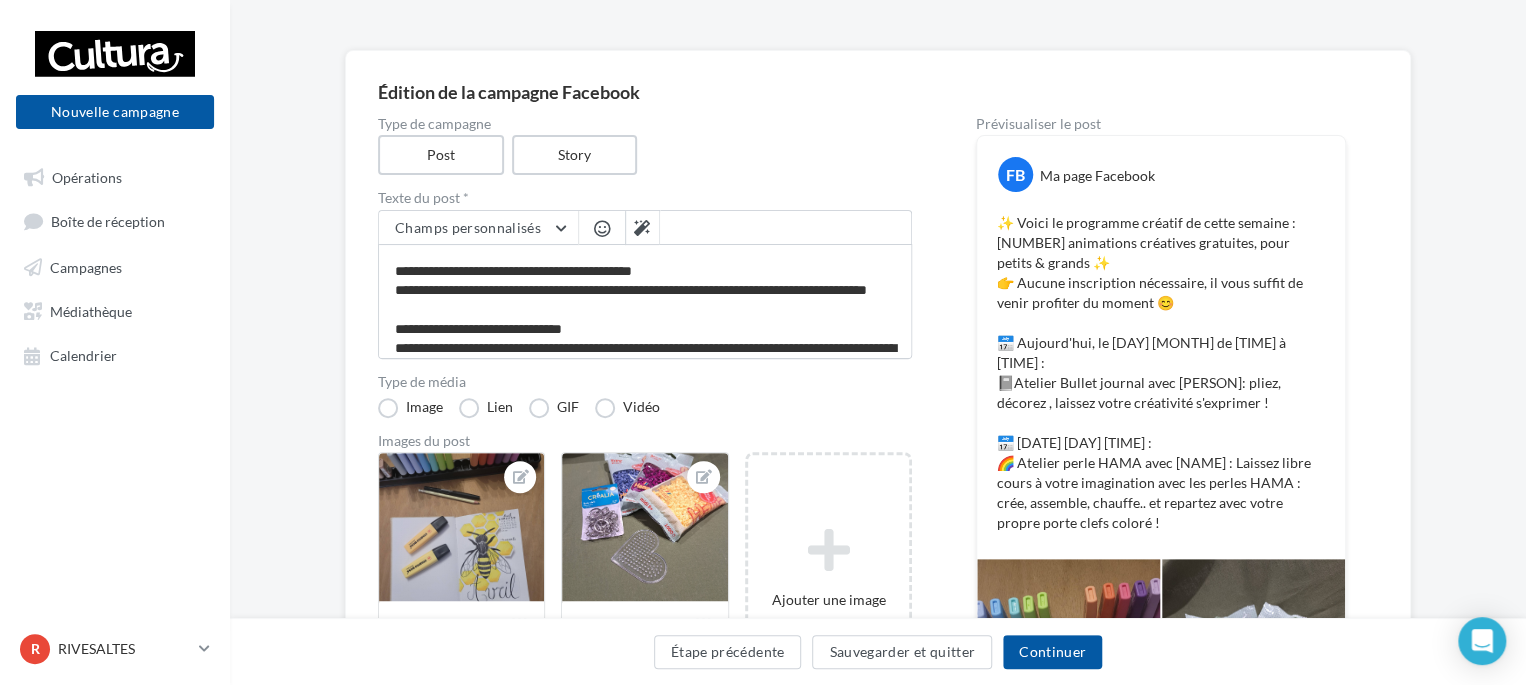 scroll, scrollTop: 68, scrollLeft: 0, axis: vertical 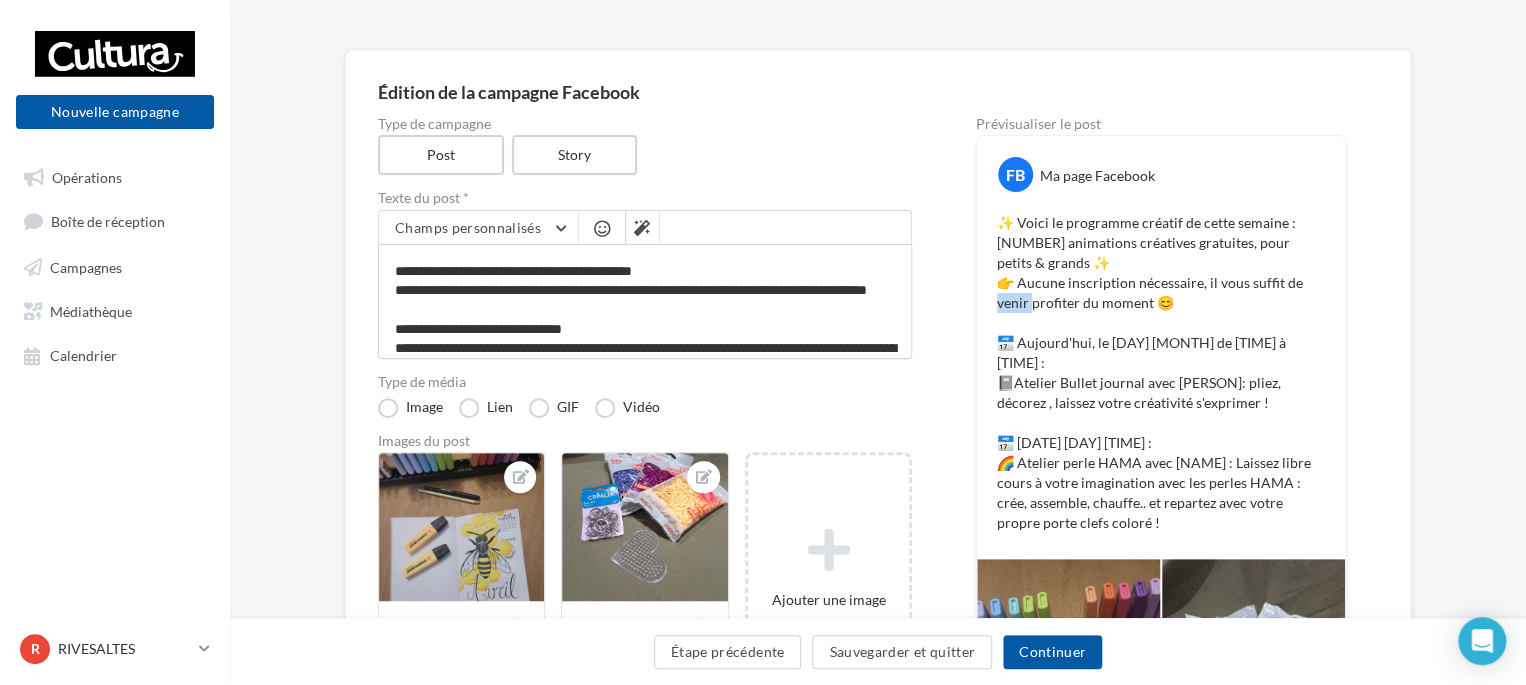 click on "**********" at bounding box center (878, 543) 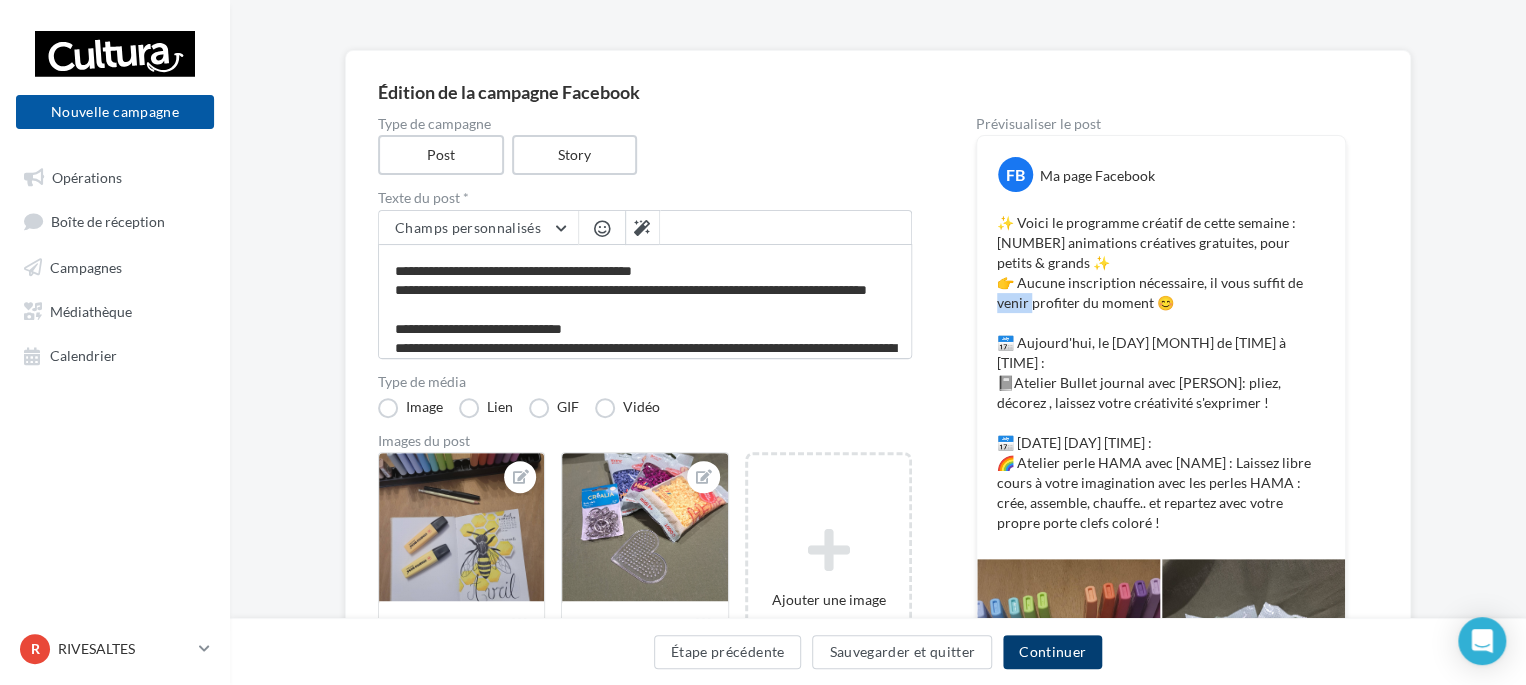 click on "Continuer" at bounding box center (1052, 652) 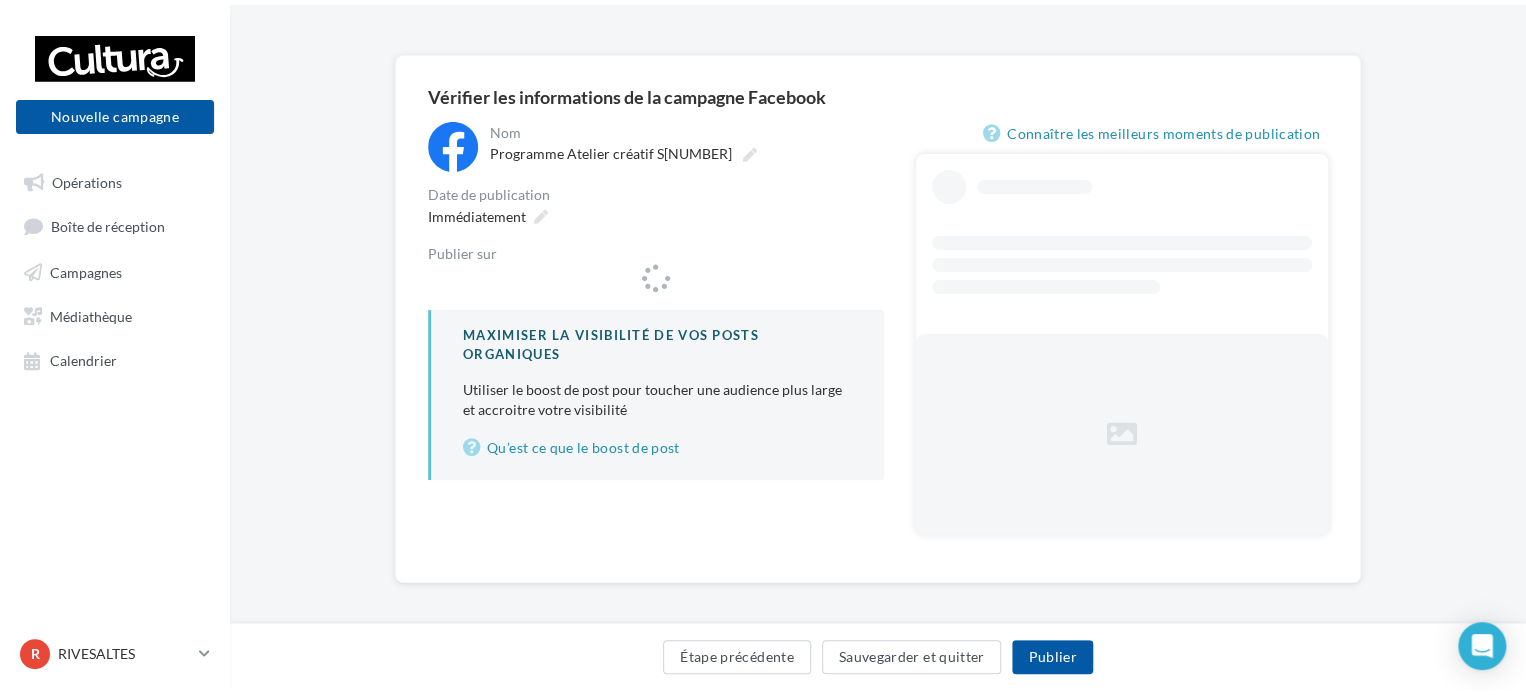 scroll, scrollTop: 0, scrollLeft: 0, axis: both 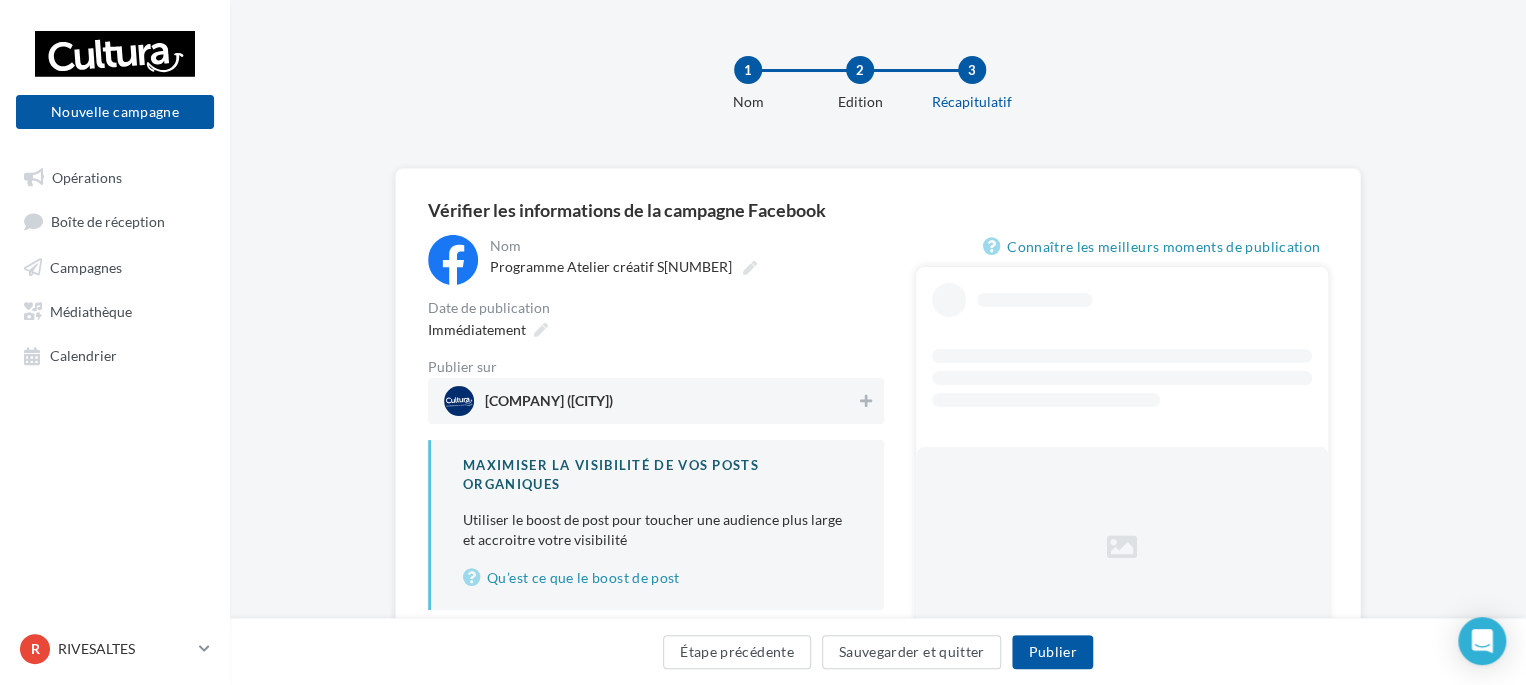 click on "[COMPANY] ([CITY])" at bounding box center [650, 401] 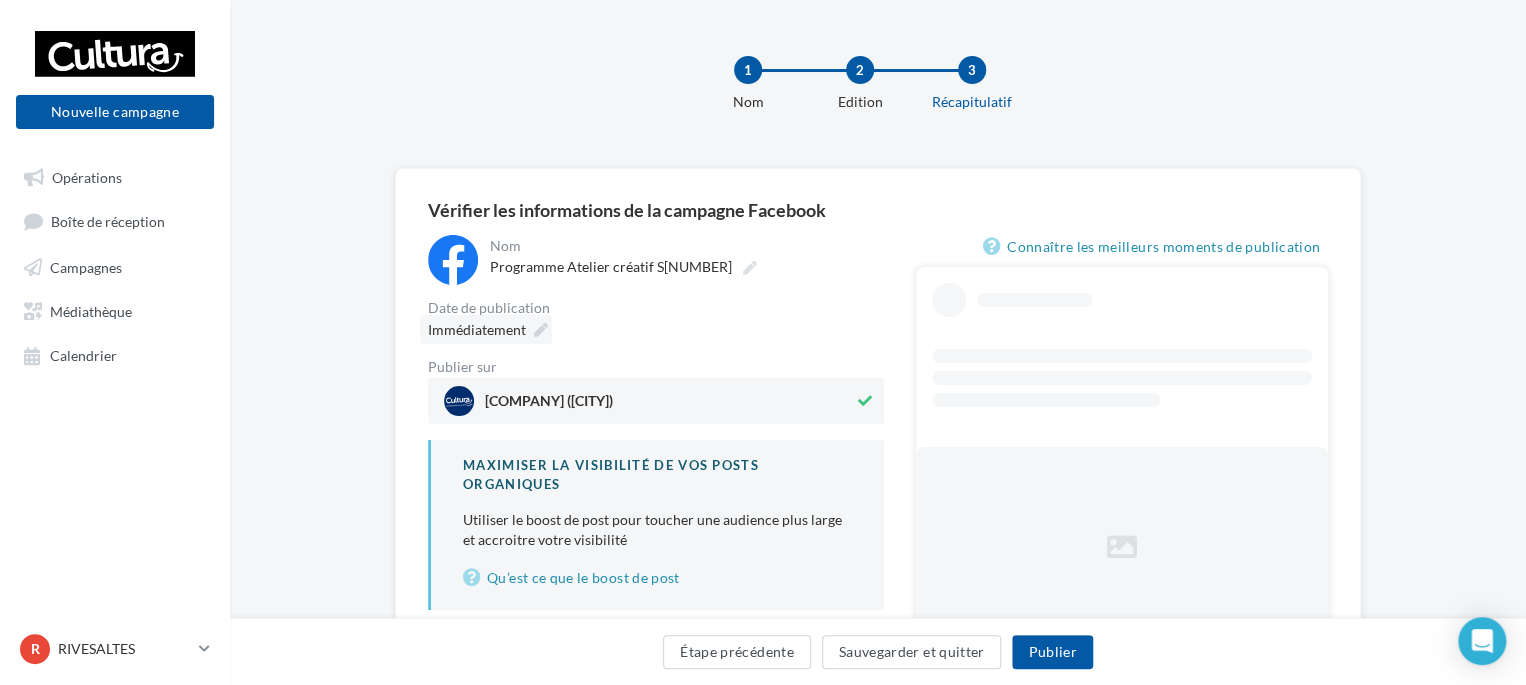 click on "Immédiatement" at bounding box center [477, 329] 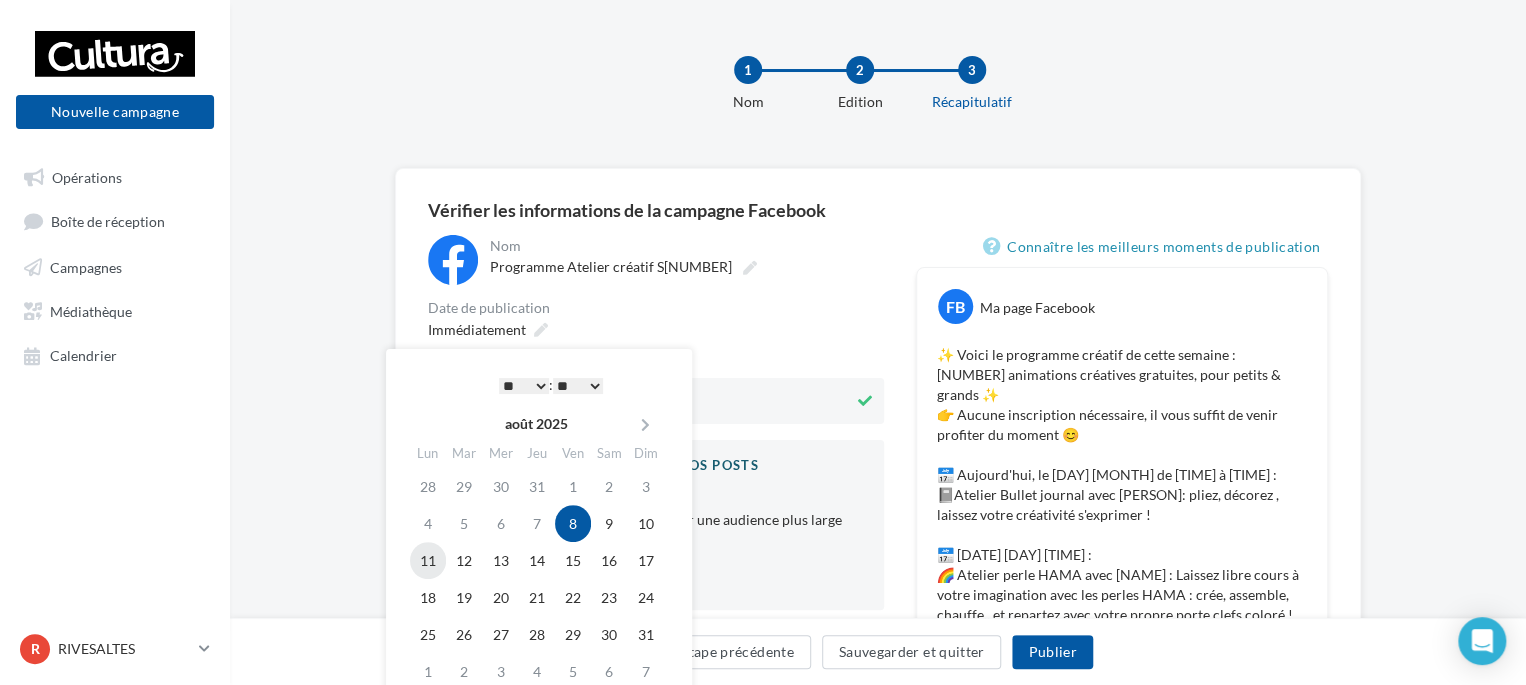 click on "11" at bounding box center (428, 560) 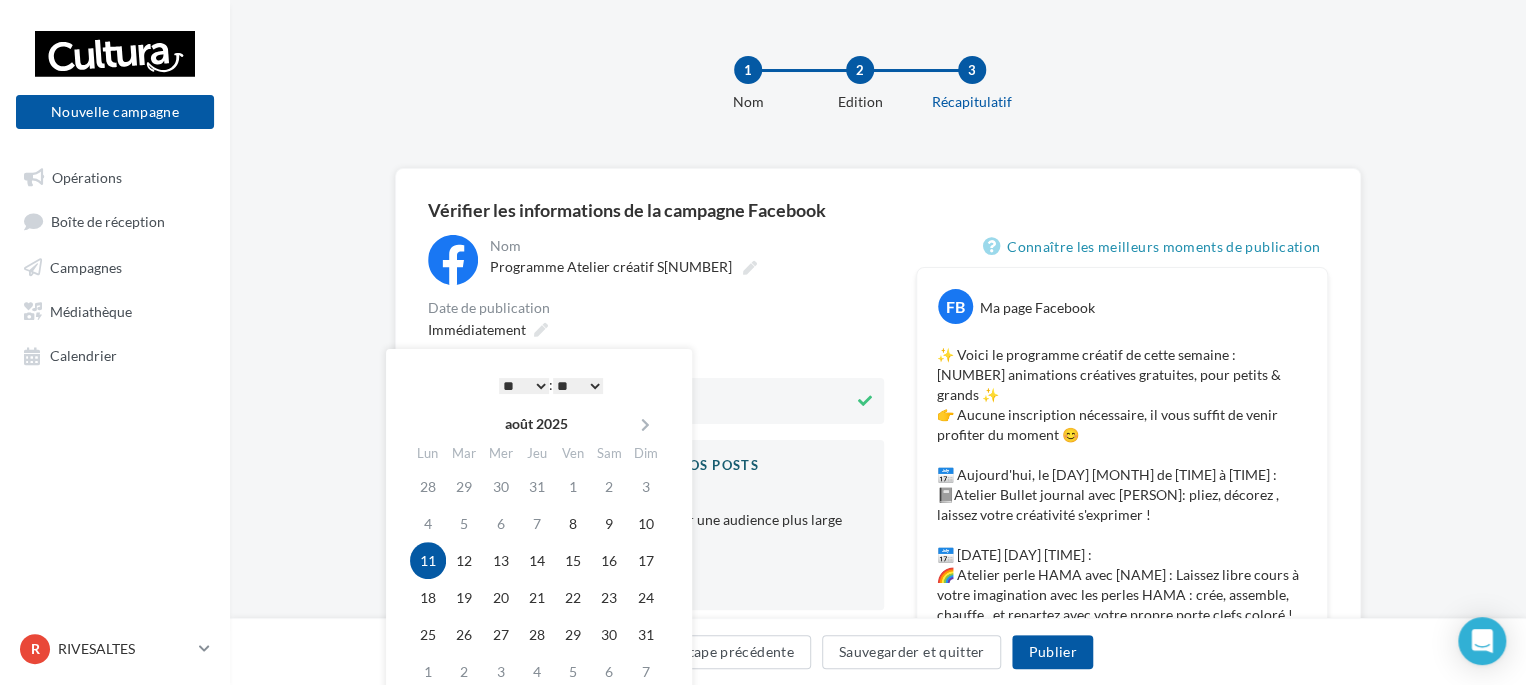 click on "* * * * * * * * * * ** ** ** ** ** ** ** ** ** ** ** ** ** **" at bounding box center [524, 386] 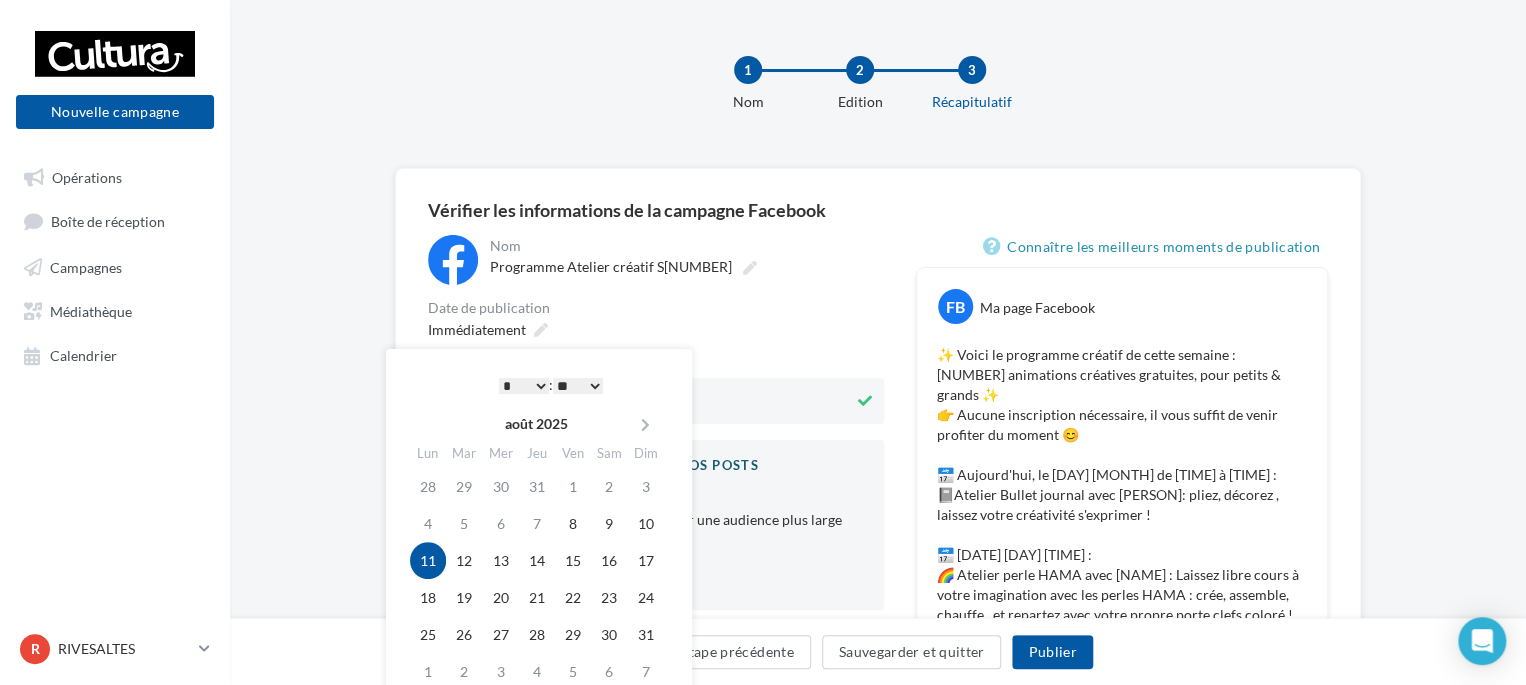 click on "** ** ** ** ** **" at bounding box center [578, 386] 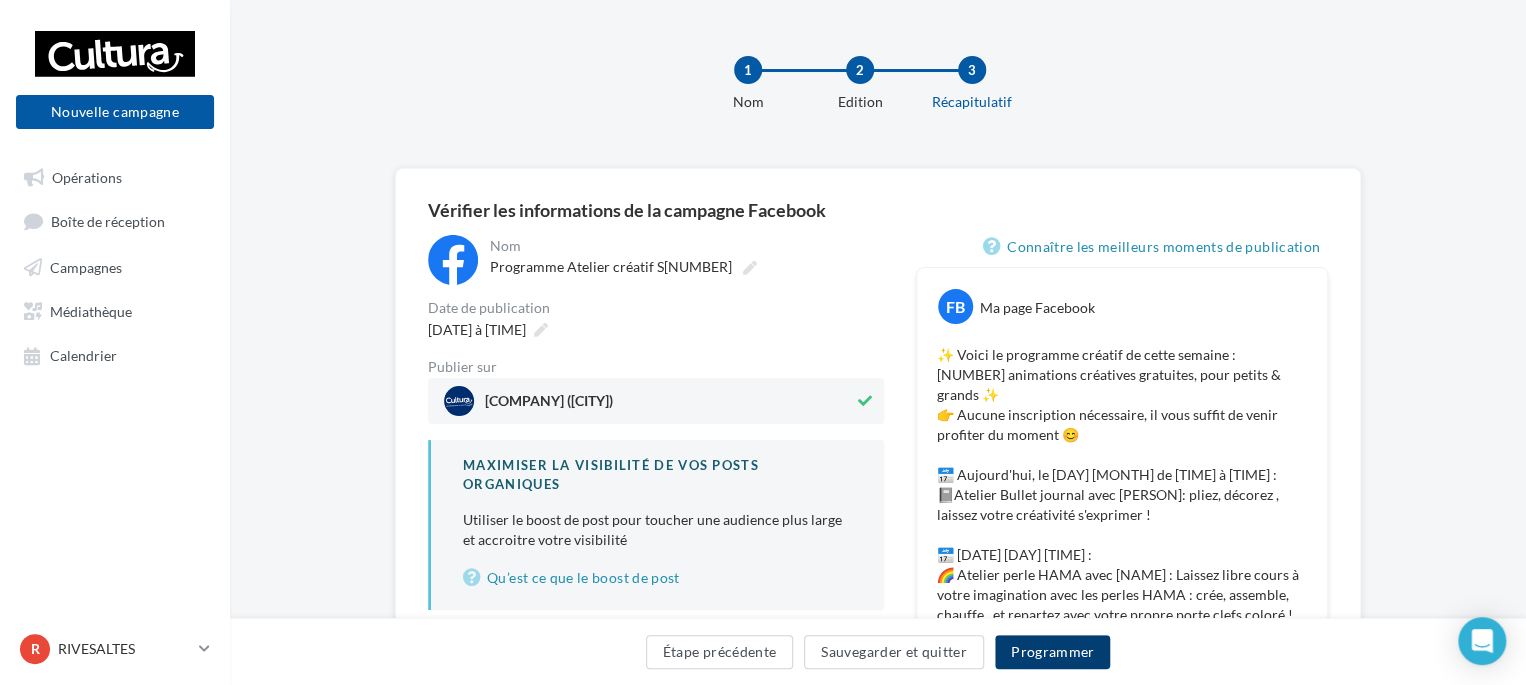 click on "Programmer" at bounding box center [1053, 652] 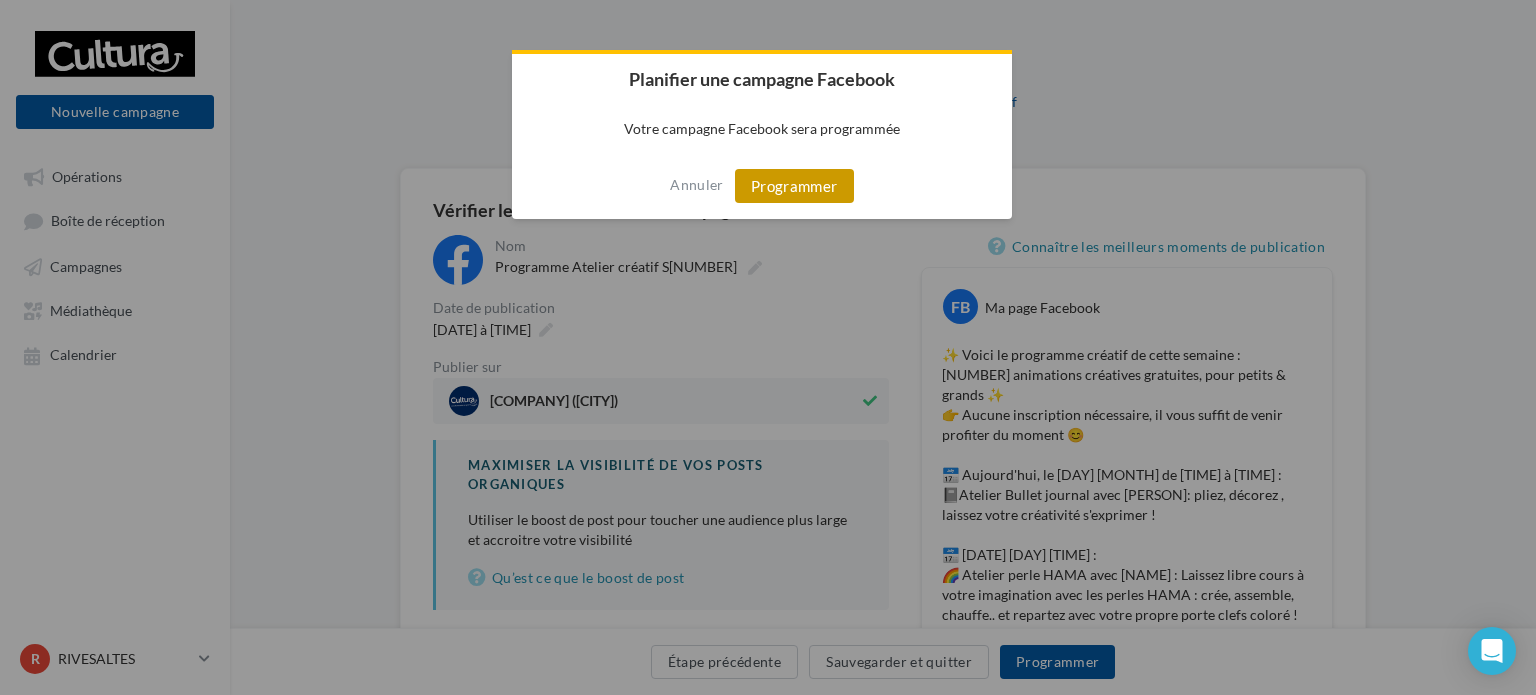 click on "Programmer" at bounding box center (794, 186) 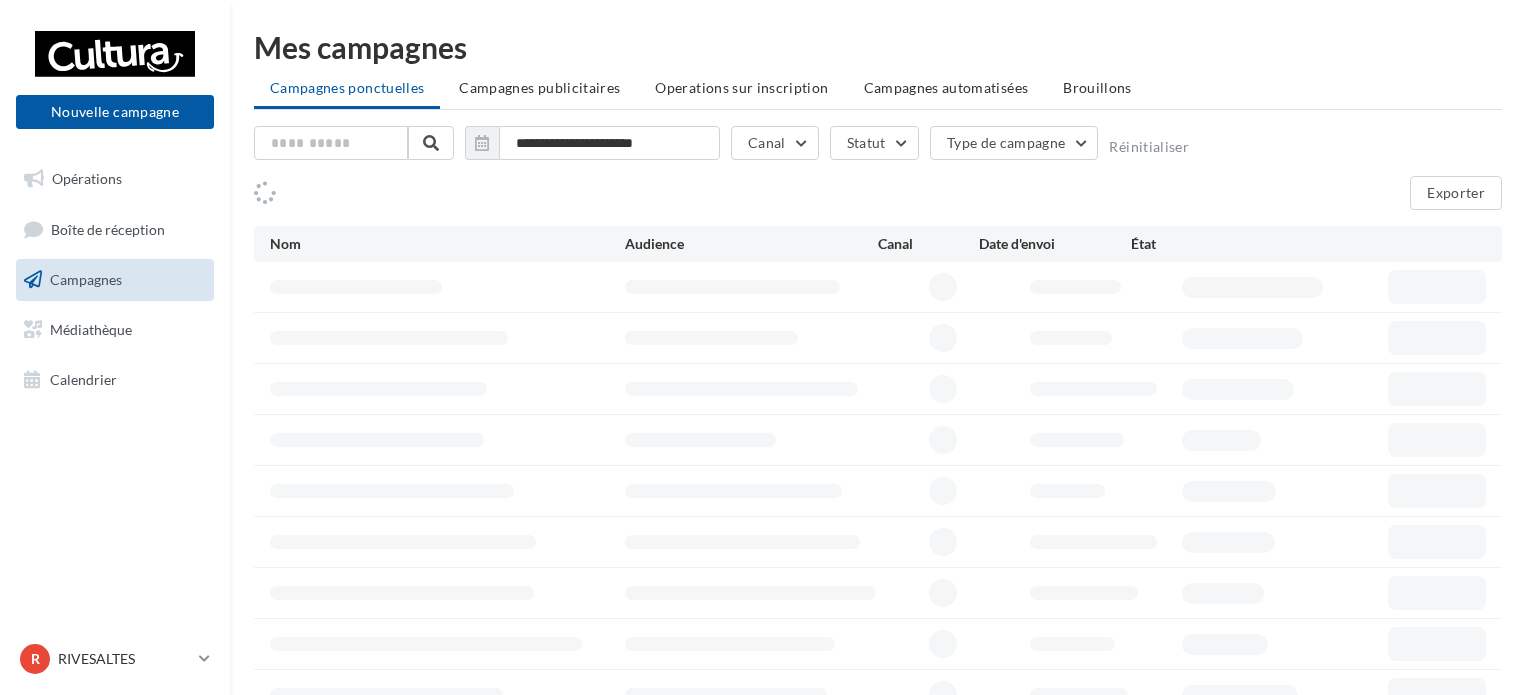 scroll, scrollTop: 0, scrollLeft: 0, axis: both 